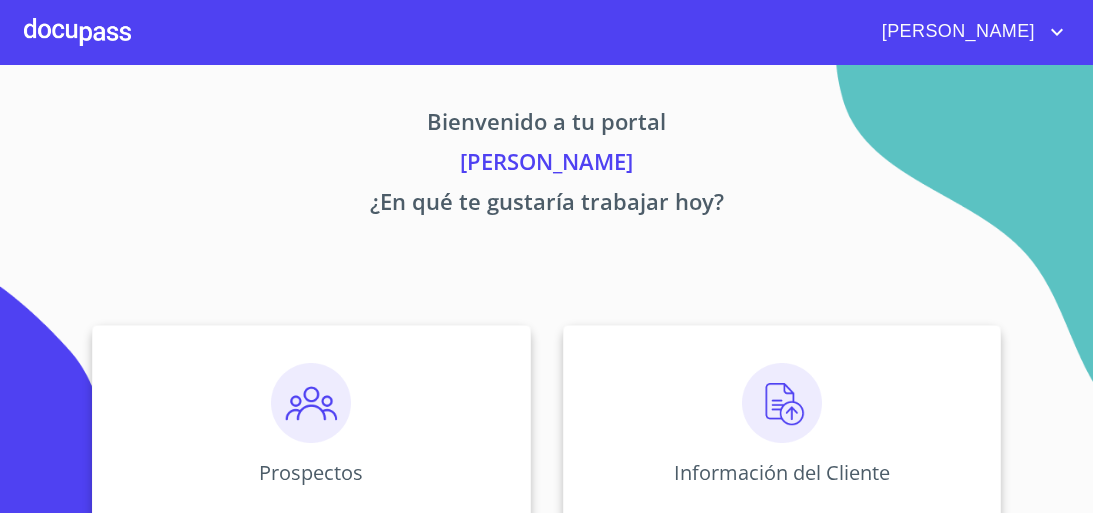 scroll, scrollTop: 0, scrollLeft: 0, axis: both 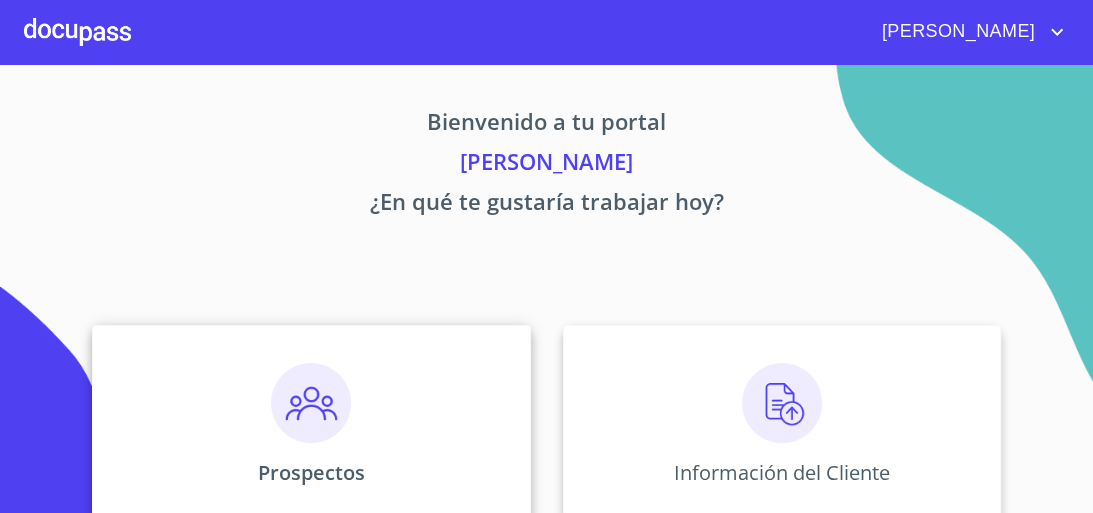 click at bounding box center [311, 403] 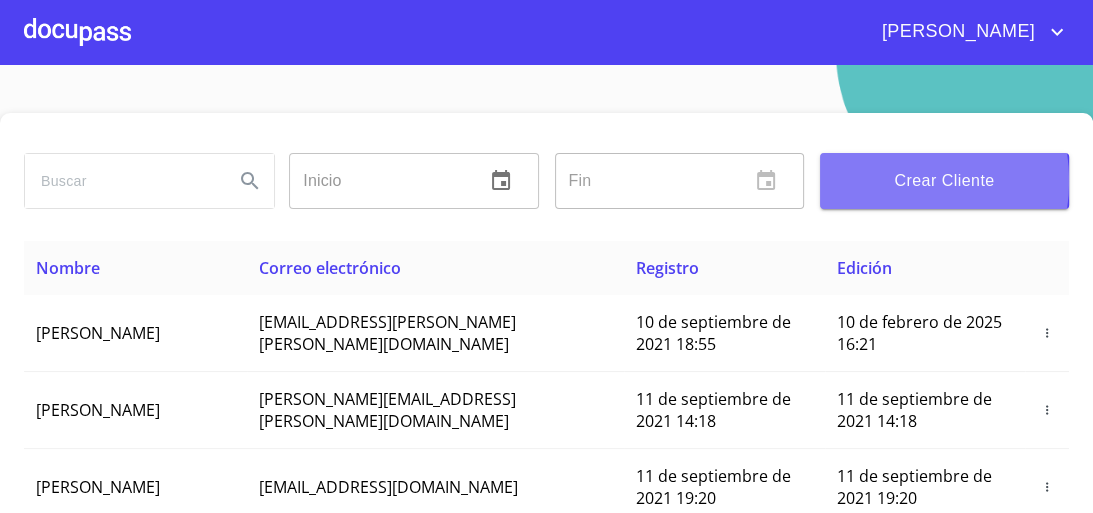 click on "Crear Cliente" at bounding box center (944, 181) 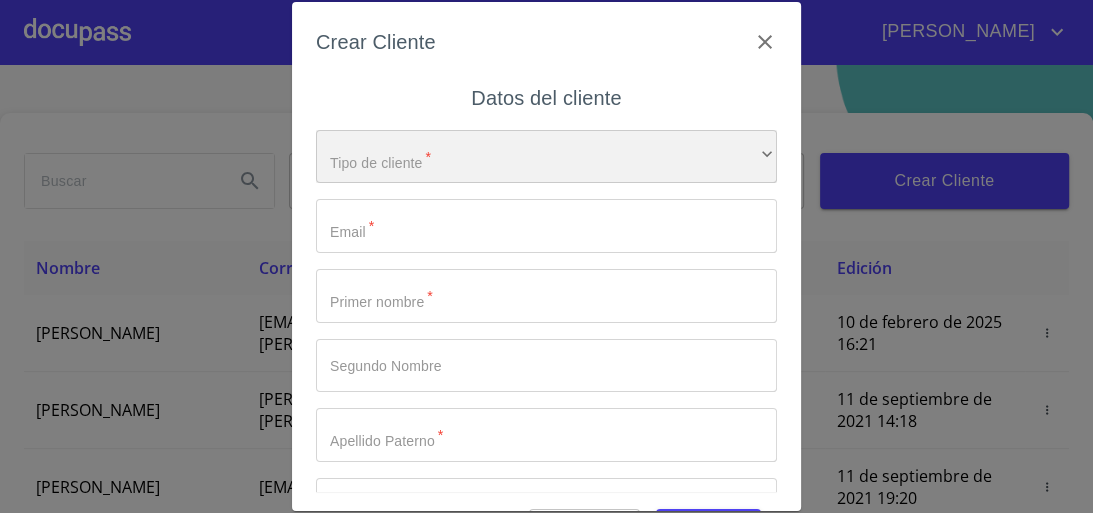 click on "​" at bounding box center (546, 157) 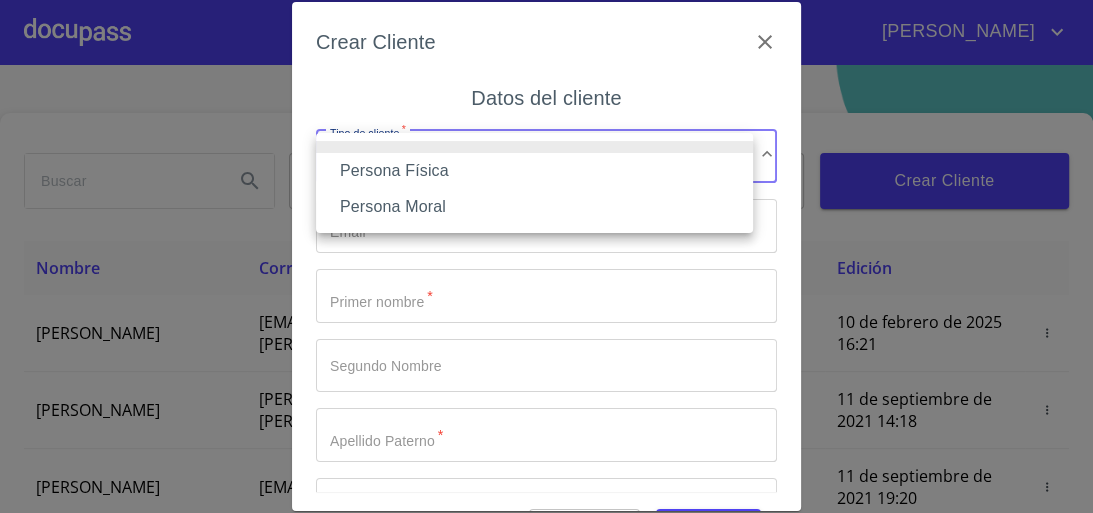 click on "Persona Moral" at bounding box center (534, 207) 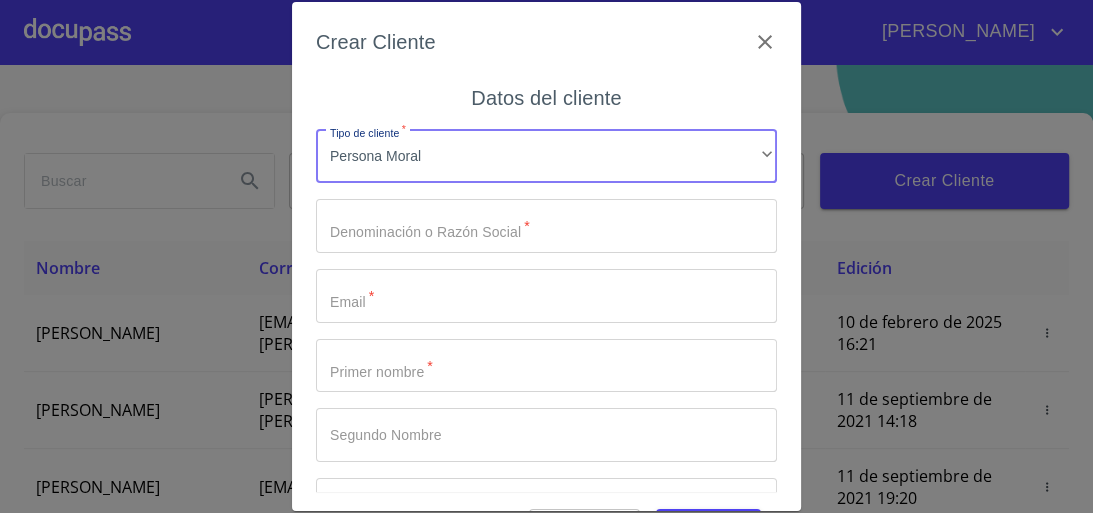 click on "Tipo de cliente   *" at bounding box center (546, 226) 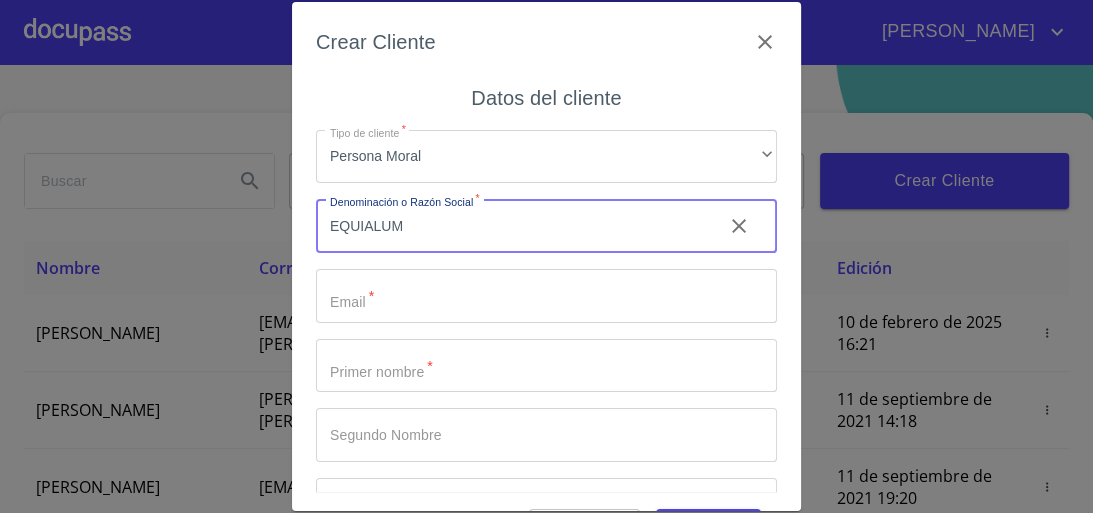 type on "EQUIALUM" 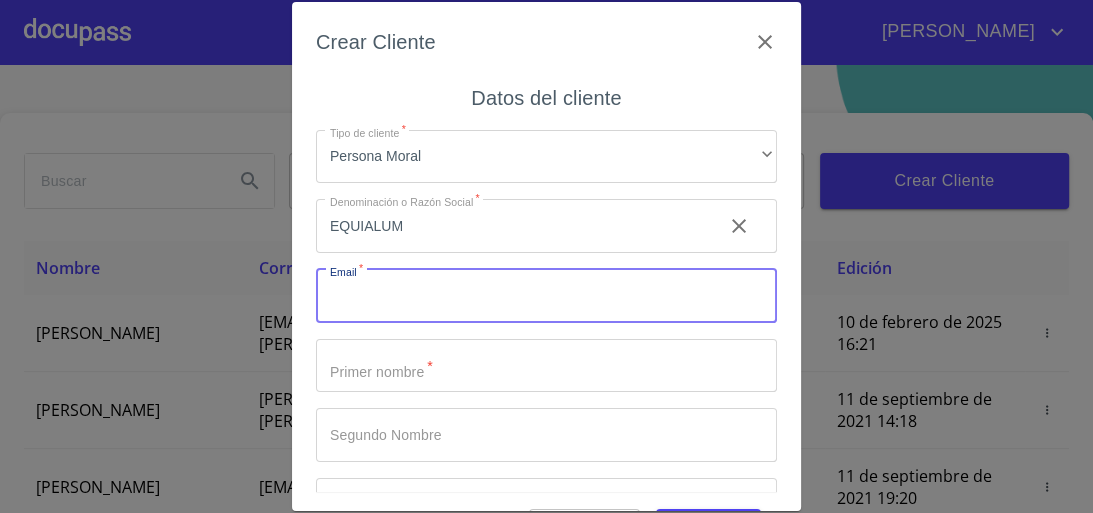 click on "Tipo de cliente   *" at bounding box center [546, 296] 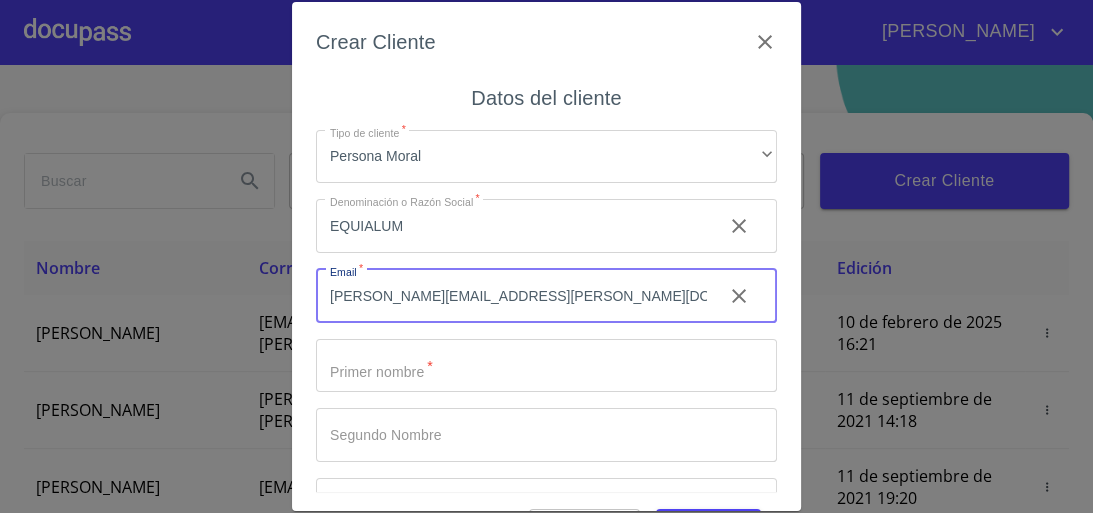 type on "[PERSON_NAME][EMAIL_ADDRESS][PERSON_NAME][DOMAIN_NAME]" 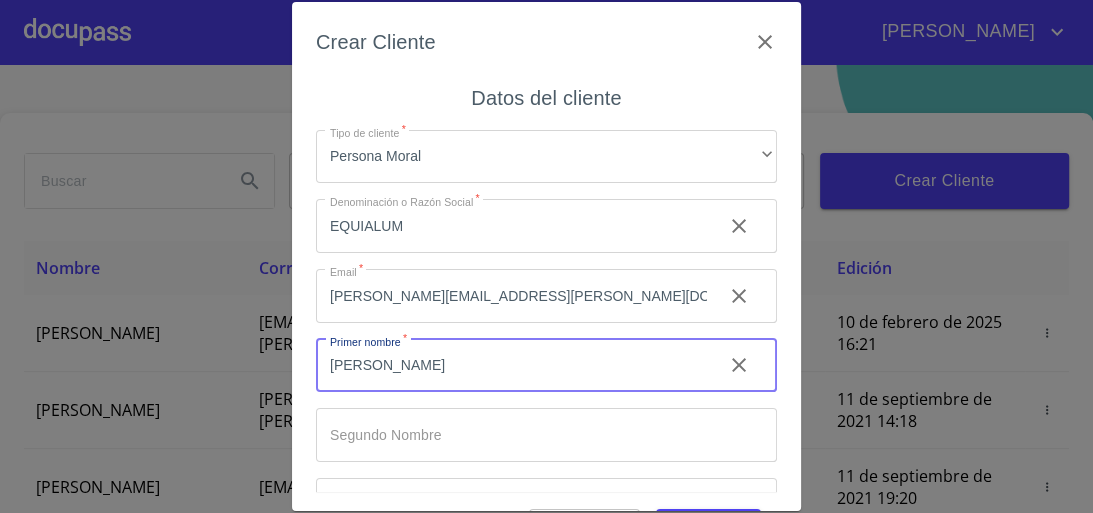 type on "[PERSON_NAME]" 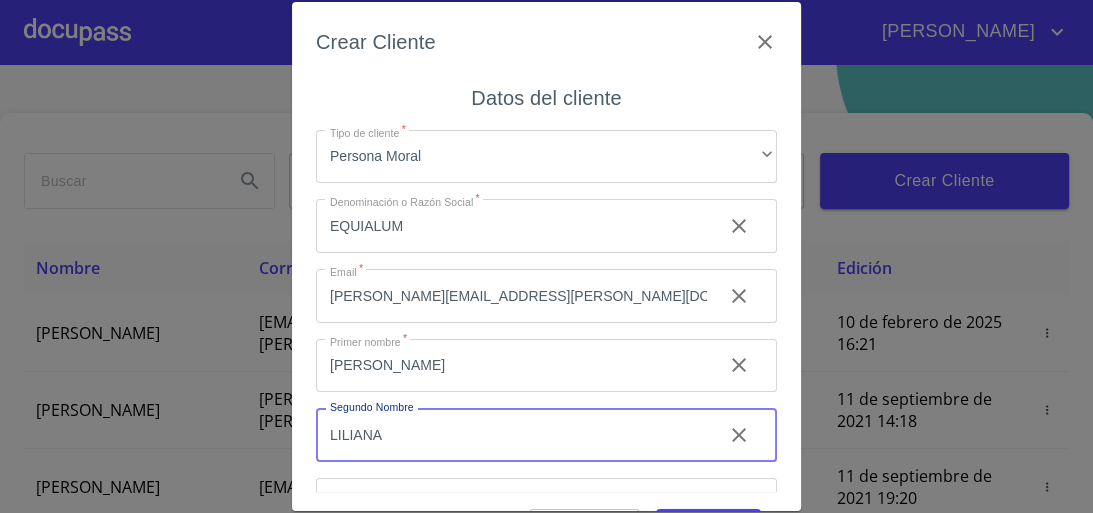 type on "LILIANA" 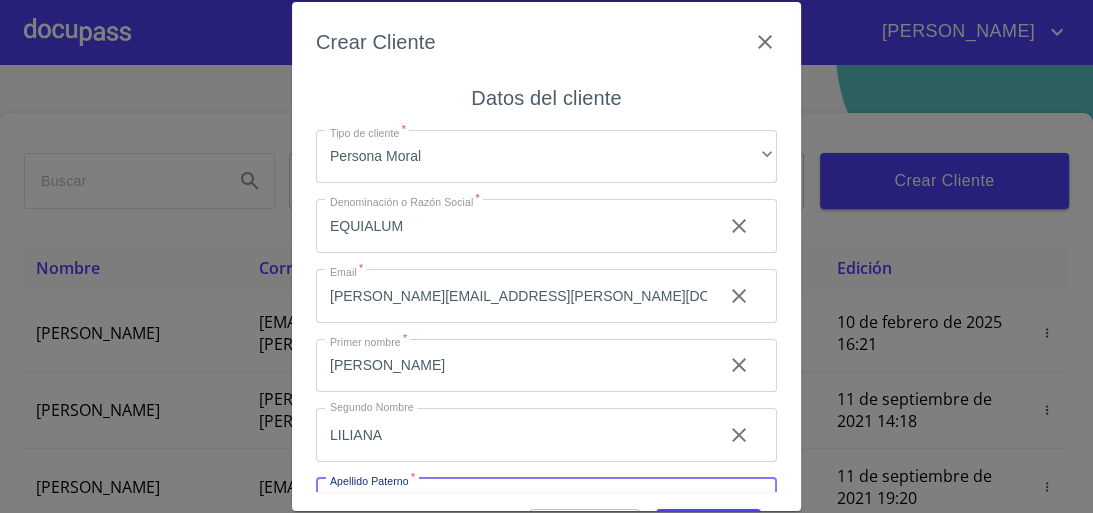 scroll, scrollTop: 39, scrollLeft: 0, axis: vertical 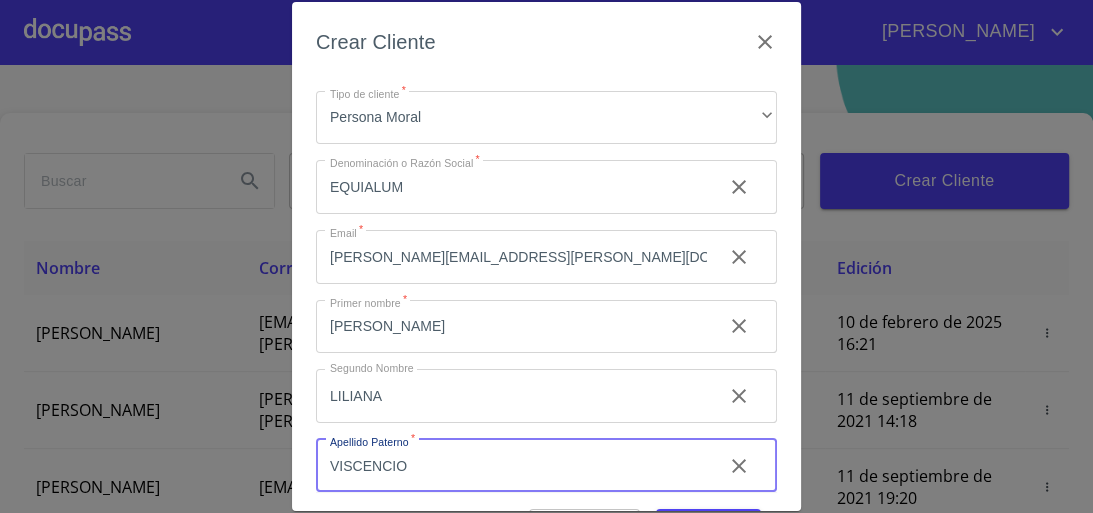 type on "VISCENCIO" 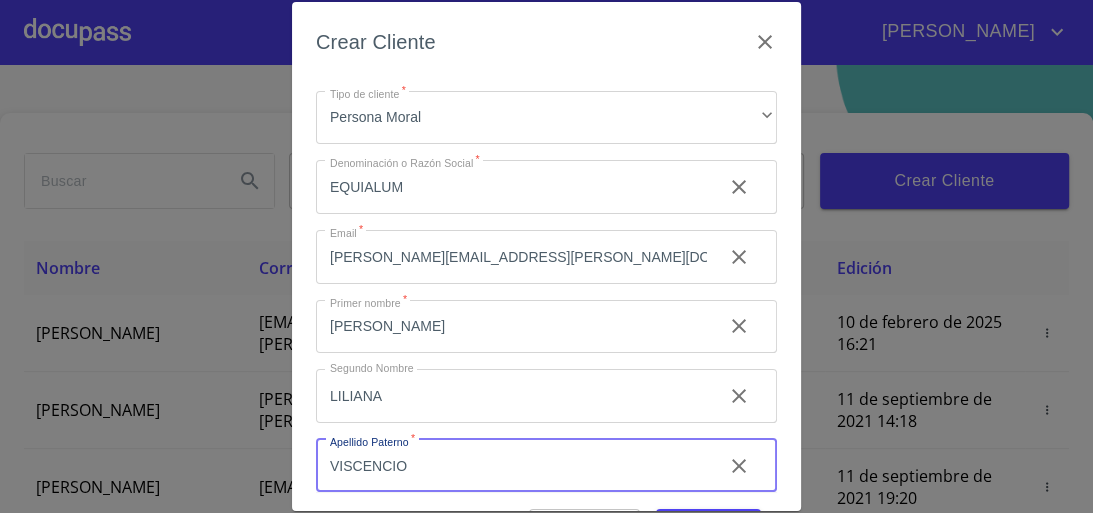 scroll, scrollTop: 195, scrollLeft: 0, axis: vertical 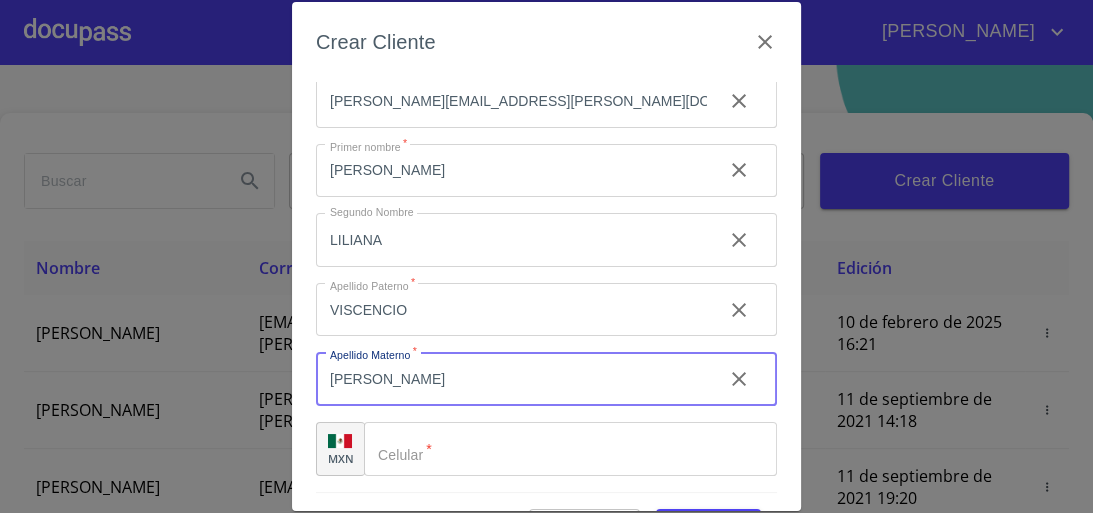 type on "[PERSON_NAME]" 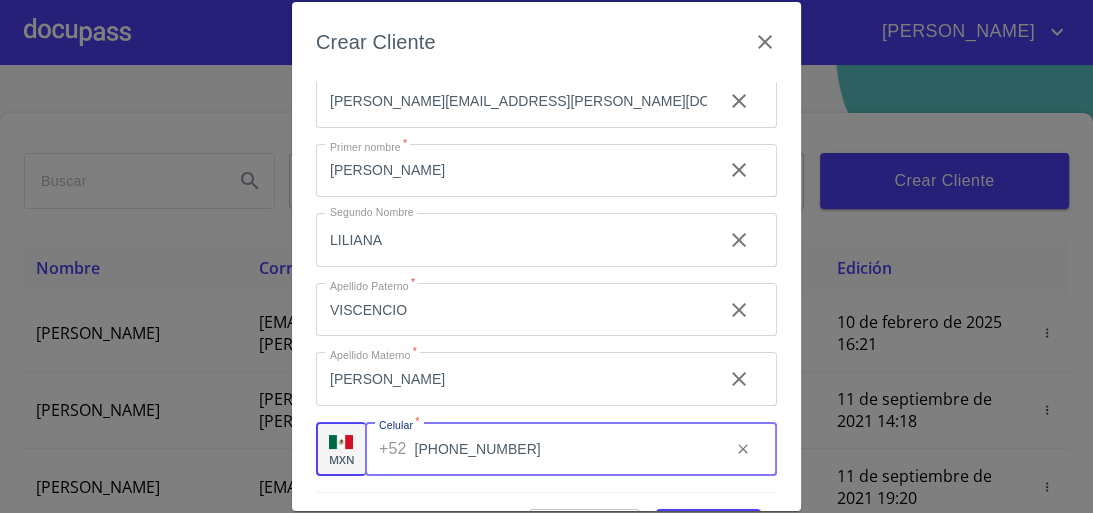 type on "[PHONE_NUMBER]" 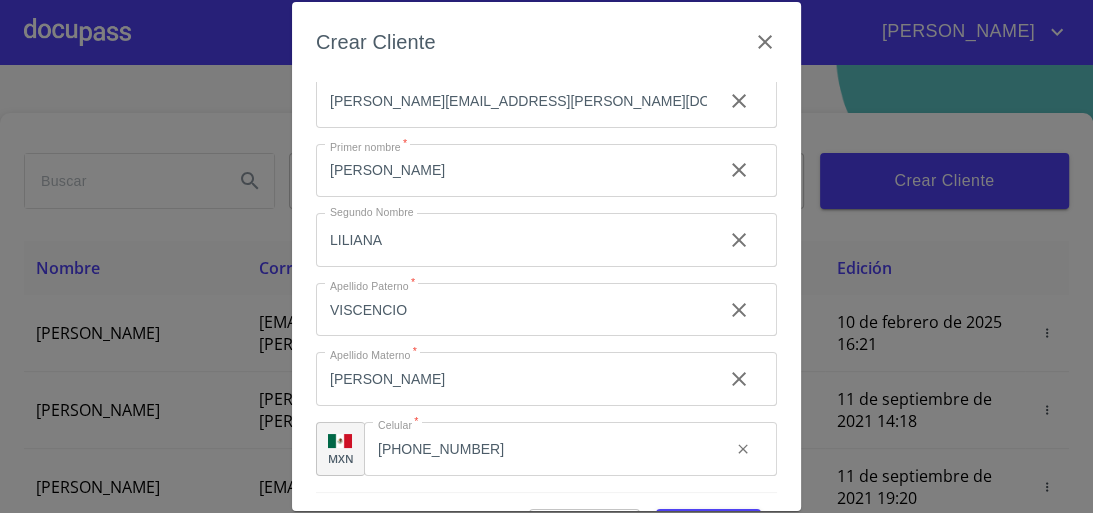 scroll, scrollTop: 57, scrollLeft: 0, axis: vertical 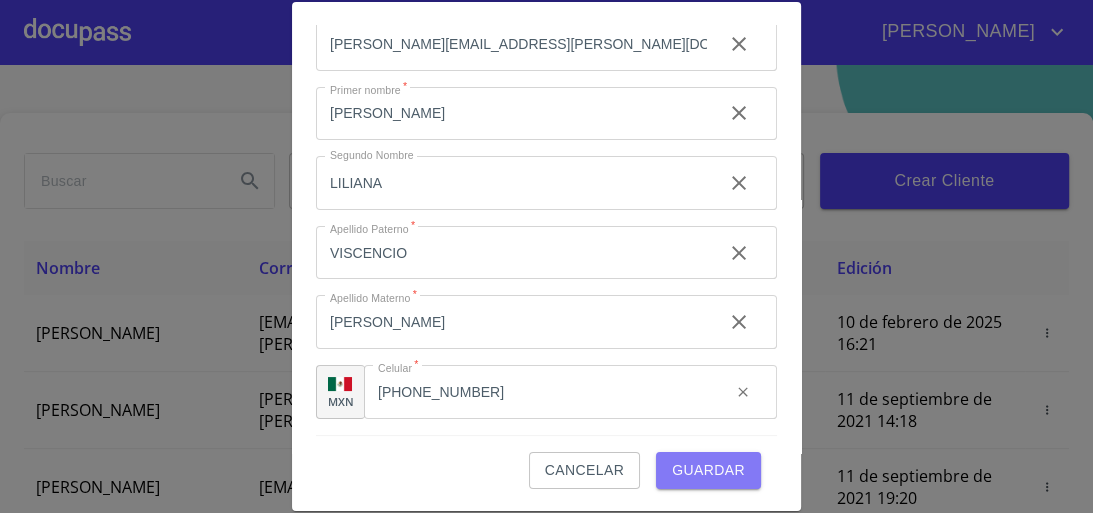 click on "Guardar" at bounding box center (708, 470) 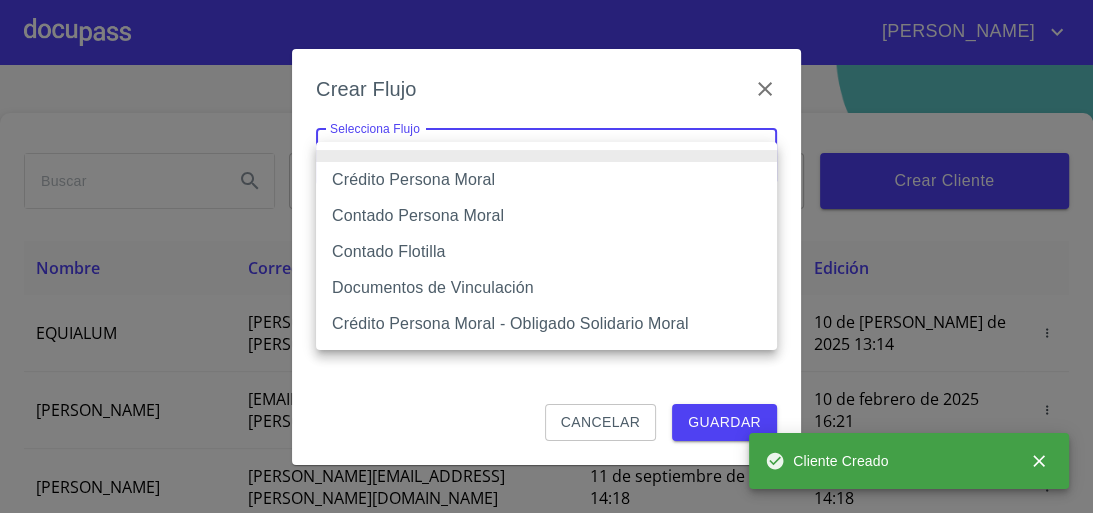 click on "[PERSON_NAME] ​ Fin ​ Crear Cliente Nombre   Correo electrónico   Registro   Edición     EQUIALUM [PERSON_NAME][EMAIL_ADDRESS][PERSON_NAME][DOMAIN_NAME] 10 de [PERSON_NAME] de 2025 13:14 10 de [PERSON_NAME] de 2025 13:14 [PERSON_NAME] GROVER [EMAIL_ADDRESS][PERSON_NAME][PERSON_NAME][DOMAIN_NAME] 10 de septiembre de 2021 18:55 10 de febrero de 2025 16:21 [PERSON_NAME] CELIS  [EMAIL_ADDRESS][PERSON_NAME][DOMAIN_NAME] 11 de septiembre de 2021 14:18 11 de septiembre de 2021 14:18 [PERSON_NAME] [PERSON_NAME][EMAIL_ADDRESS][DOMAIN_NAME] 11 de septiembre de 2021 19:20 11 de septiembre de 2021 19:20 [PERSON_NAME] [EMAIL_ADDRESS][DOMAIN_NAME] 13 de septiembre de 2021 11:06 3 de noviembre de 2021 18:59 [PERSON_NAME] [EMAIL_ADDRESS][DOMAIN_NAME] 14 de septiembre de 2021 12:26 14 de septiembre de 2021 12:26 [PERSON_NAME] [EMAIL_ADDRESS][DOMAIN_NAME] 14 de septiembre de 2021 16:35 14 de septiembre de 2021 16:35 [PERSON_NAME] [EMAIL_ADDRESS][DOMAIN_NAME] 14 de septiembre de 2021 18:24 14 de septiembre de 2021 18:24 [PERSON_NAME]  [EMAIL_ADDRESS][DOMAIN_NAME] 15 de septiembre de 2021 13:18 15 de septiembre de 2021 13:18 1 2 3" at bounding box center (546, 256) 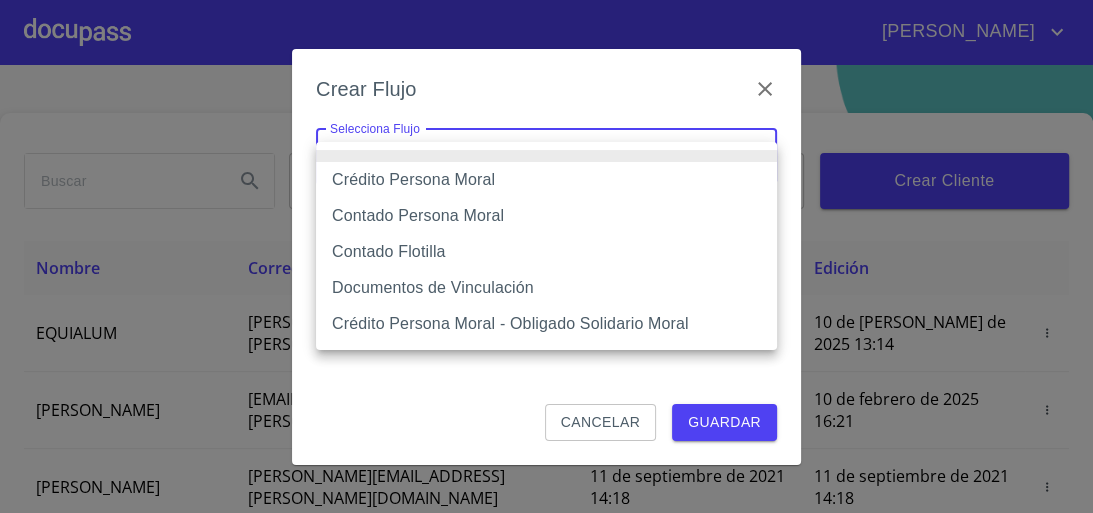 click on "Contado Persona Moral" at bounding box center [546, 216] 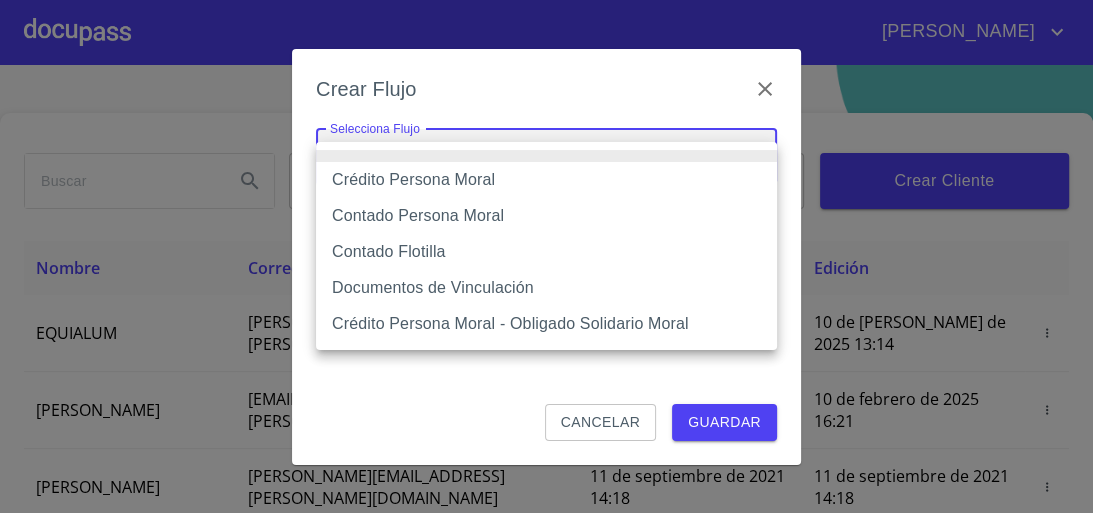 type on "6112cf9d60c1d0a048e62677" 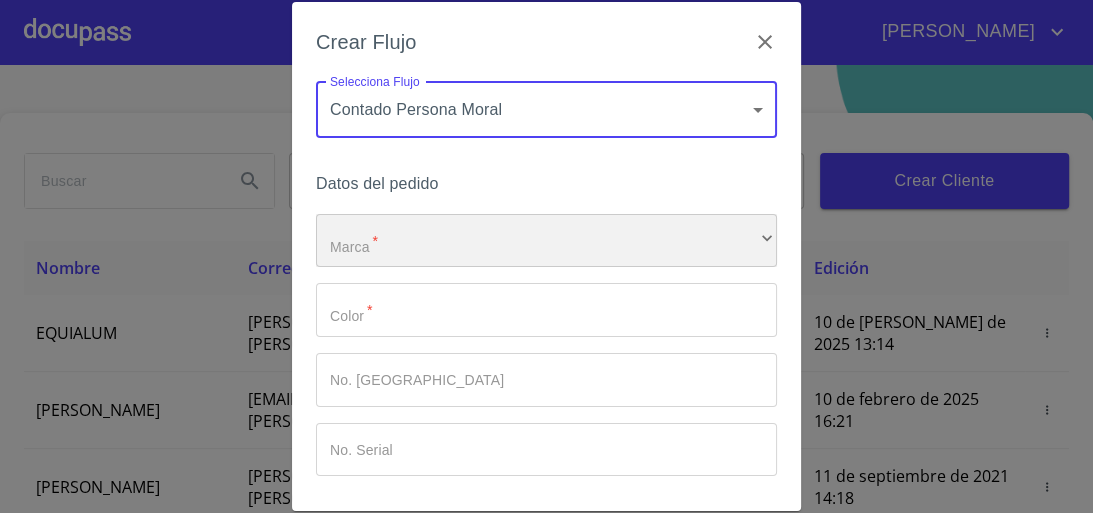click on "​" at bounding box center [546, 241] 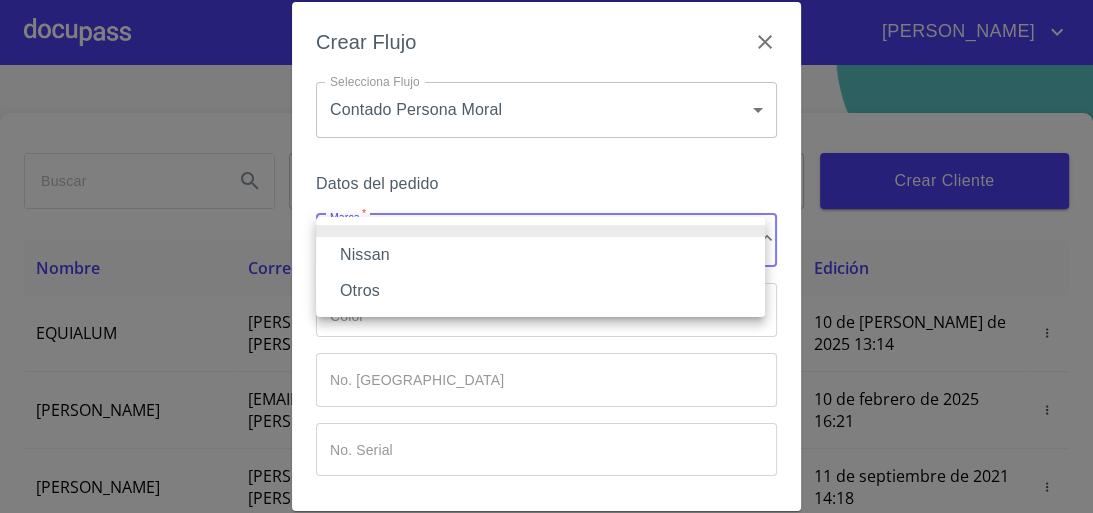 click on "Nissan" at bounding box center [540, 255] 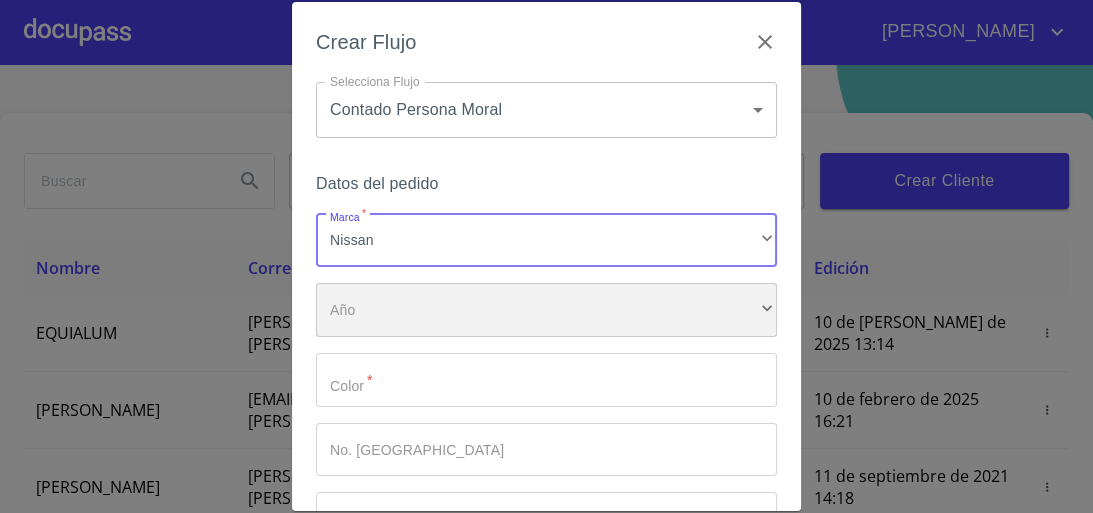 click on "​" at bounding box center [546, 310] 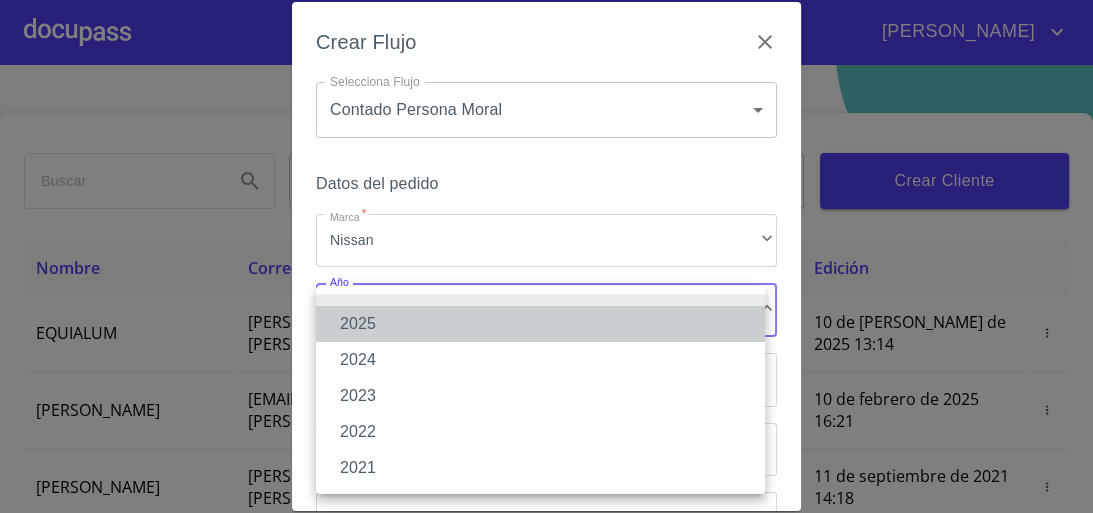 click on "2025" at bounding box center (540, 324) 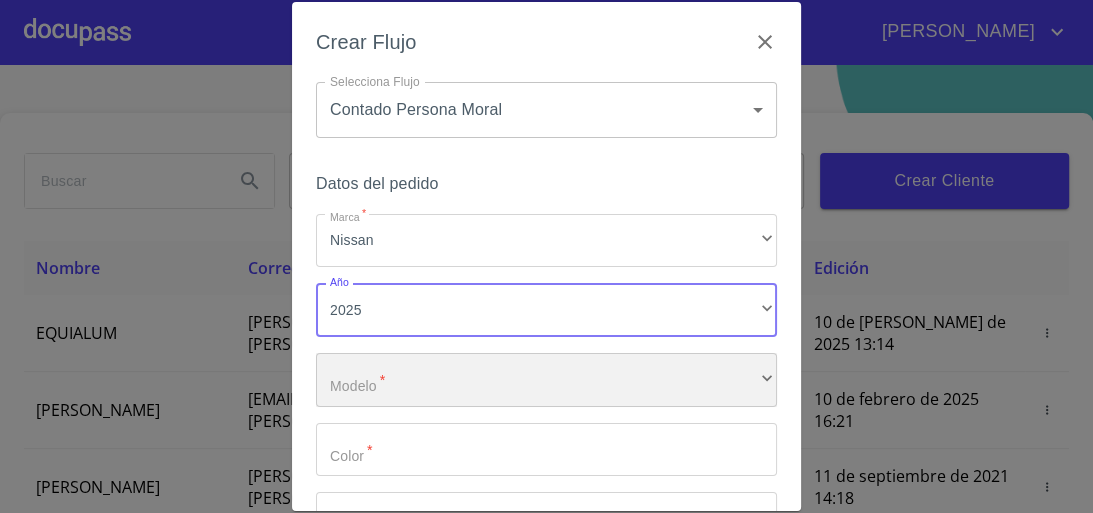 click on "​" at bounding box center [546, 380] 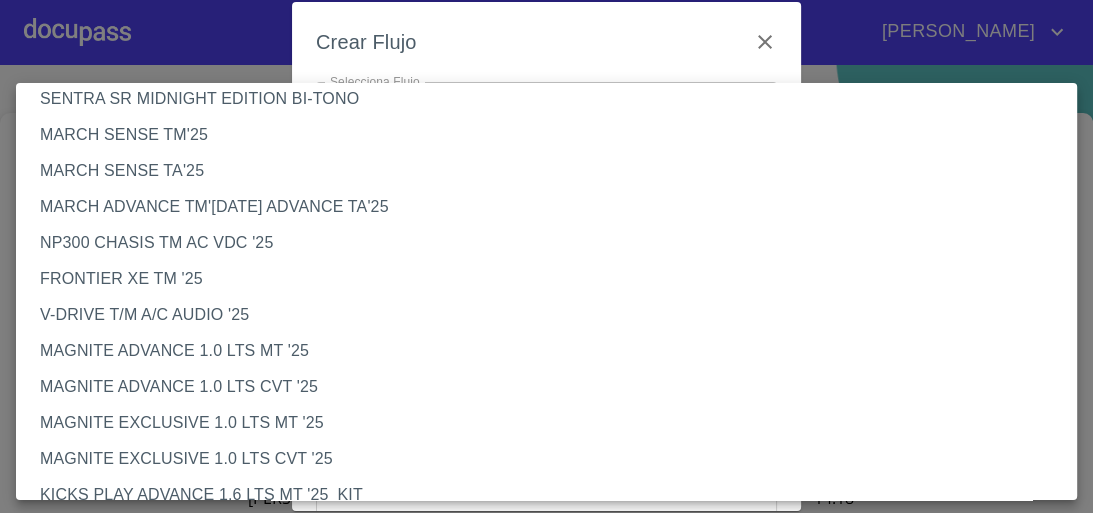 scroll, scrollTop: 0, scrollLeft: 0, axis: both 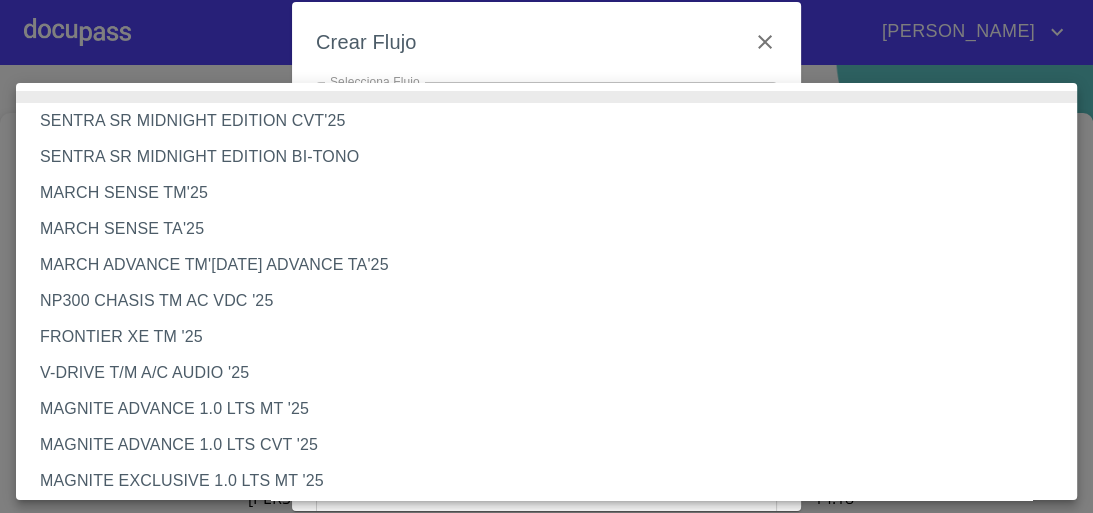 click on "FRONTIER XE TM '25" at bounding box center [552, 337] 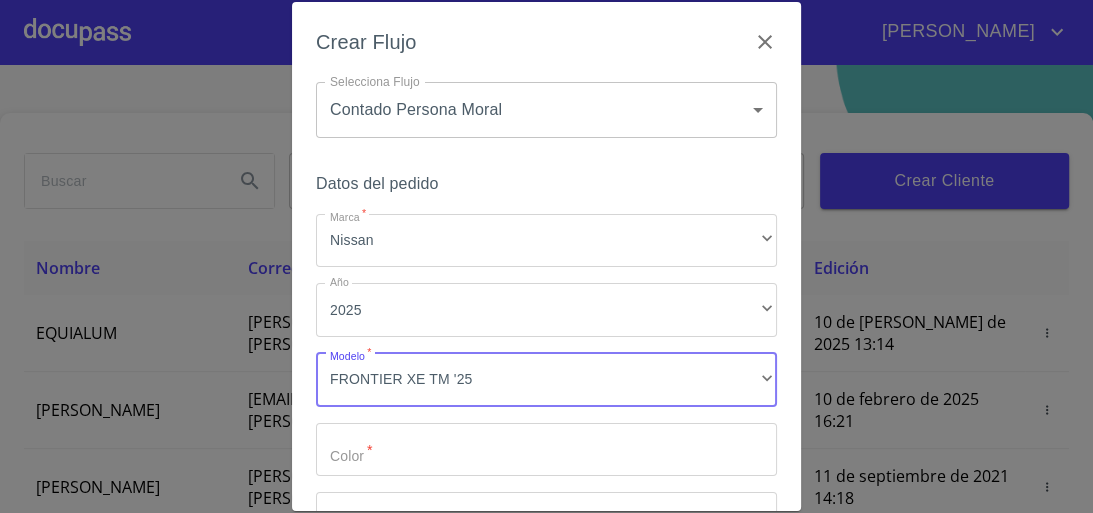 click on "Marca   *" at bounding box center (546, 450) 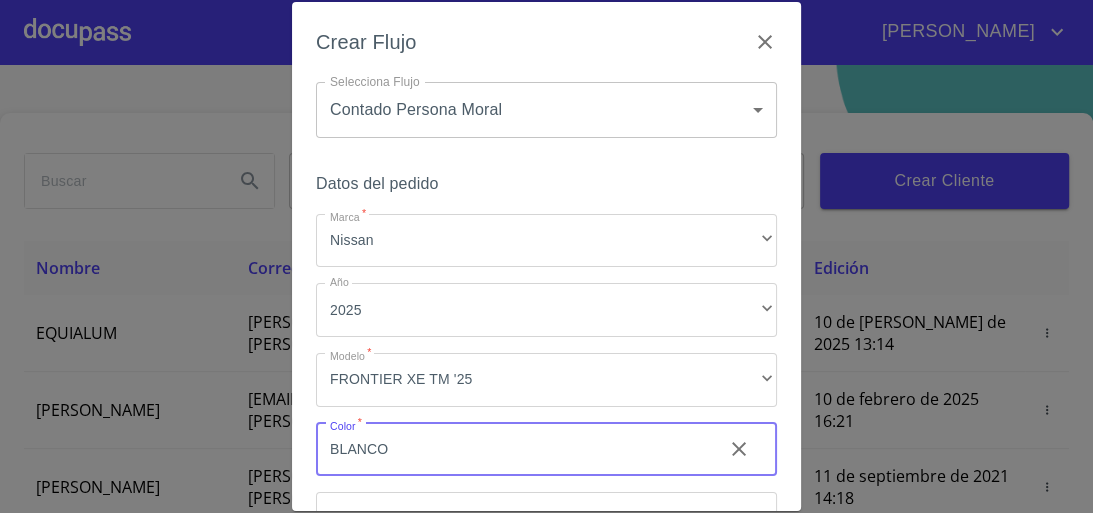 type on "BLANCO" 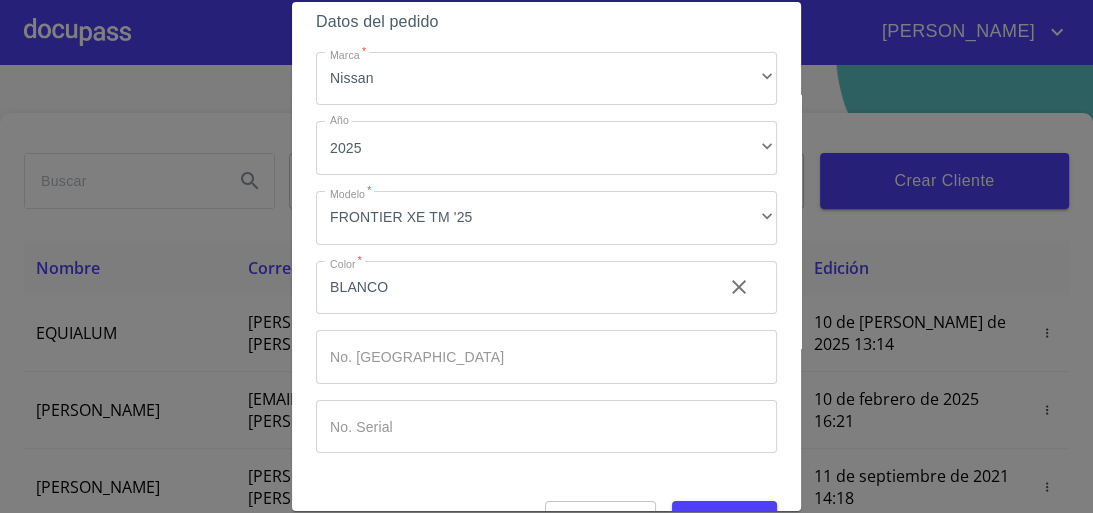 scroll, scrollTop: 212, scrollLeft: 0, axis: vertical 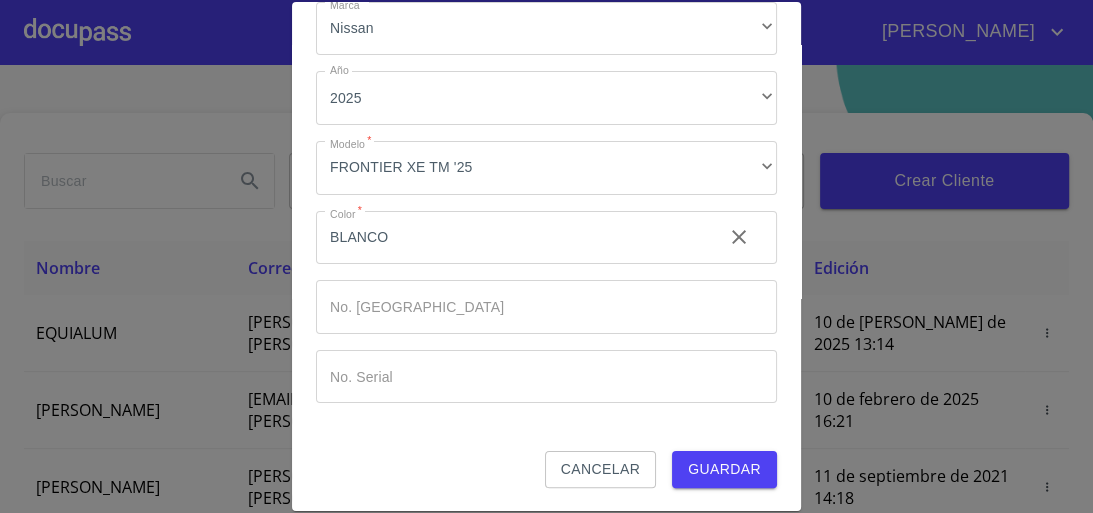 click on "Guardar" at bounding box center (724, 469) 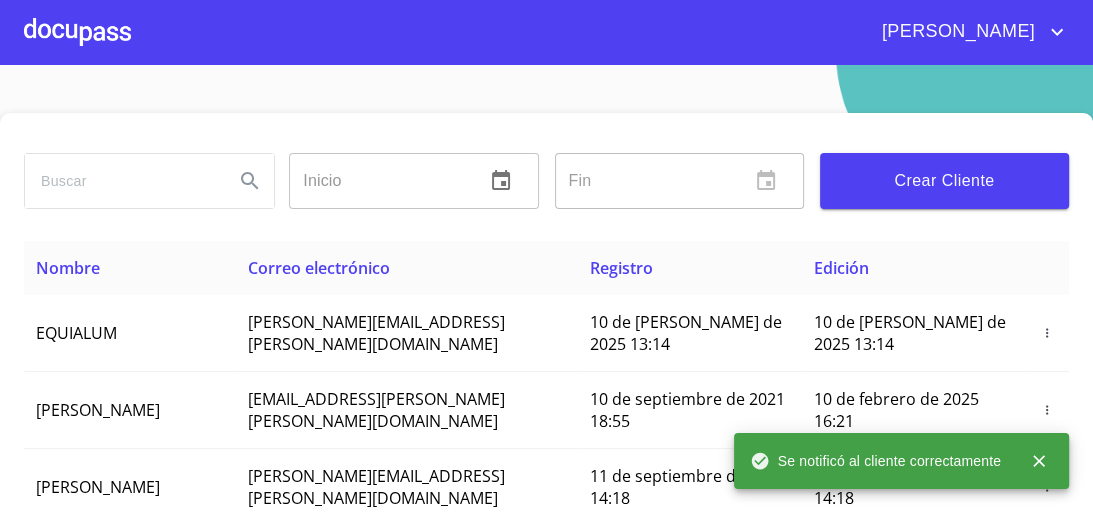 click at bounding box center (77, 32) 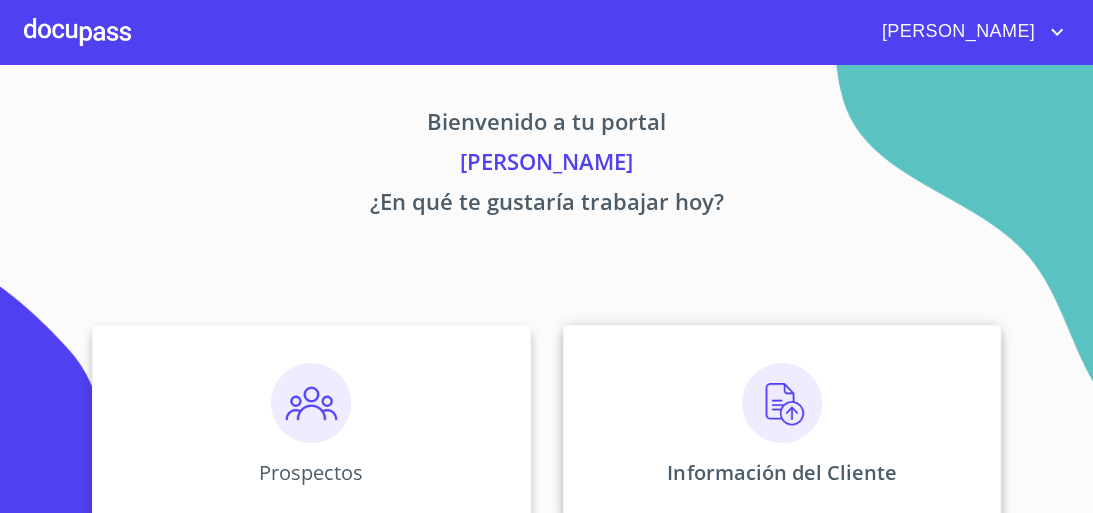 click on "Información del Cliente" at bounding box center [781, 472] 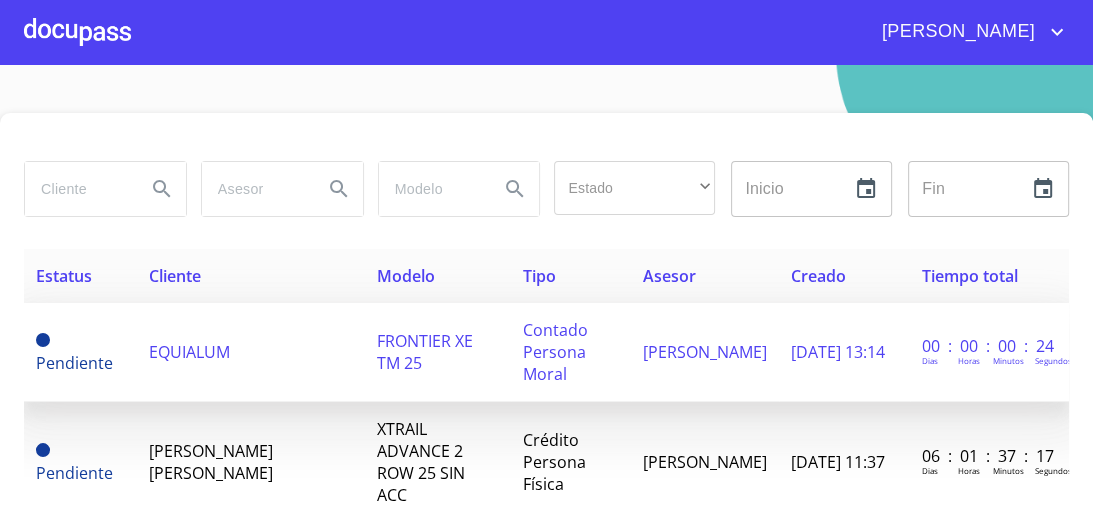 click on "EQUIALUM" at bounding box center (251, 352) 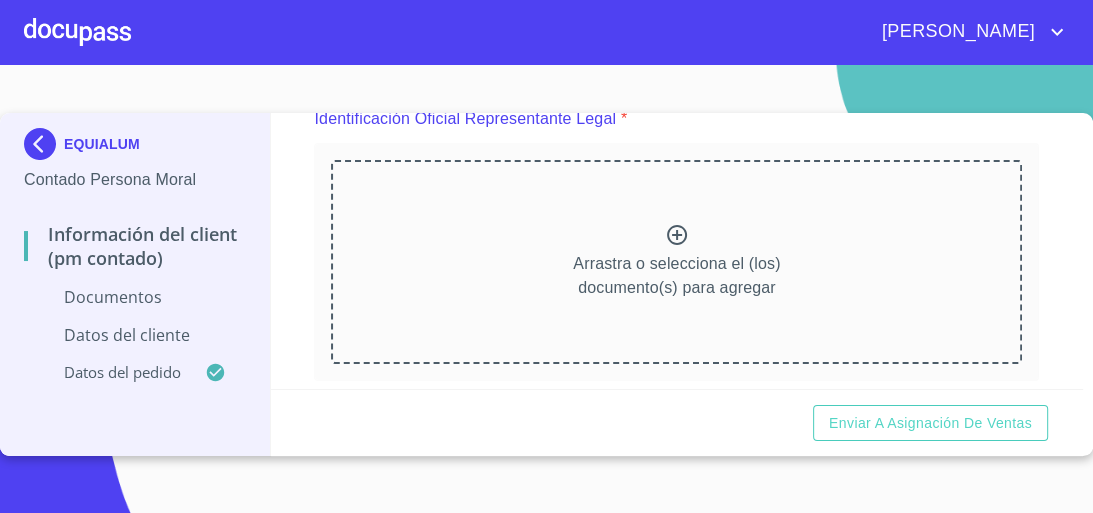 scroll, scrollTop: 267, scrollLeft: 0, axis: vertical 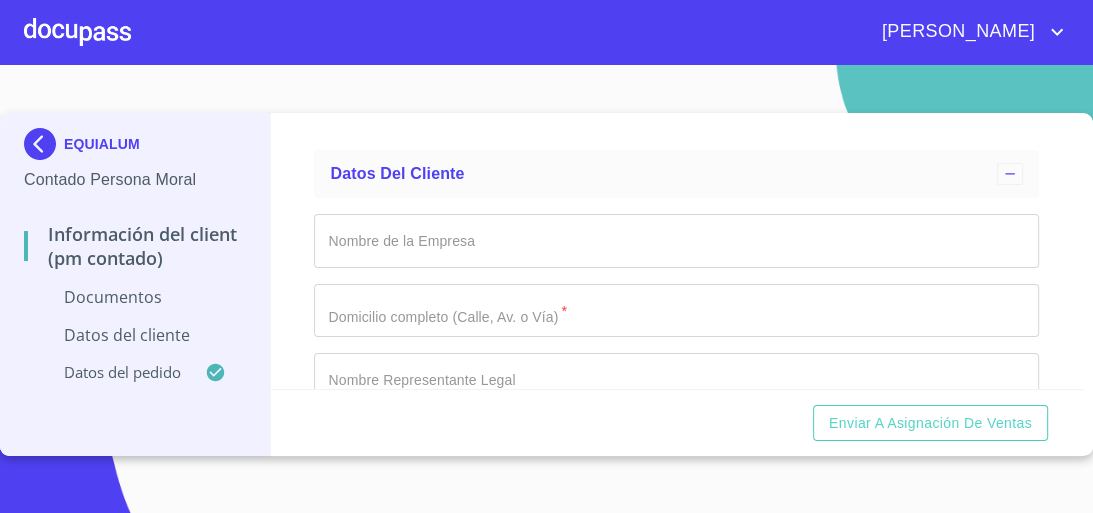 click on "Documento de identificación representante legal.   *" at bounding box center (676, 241) 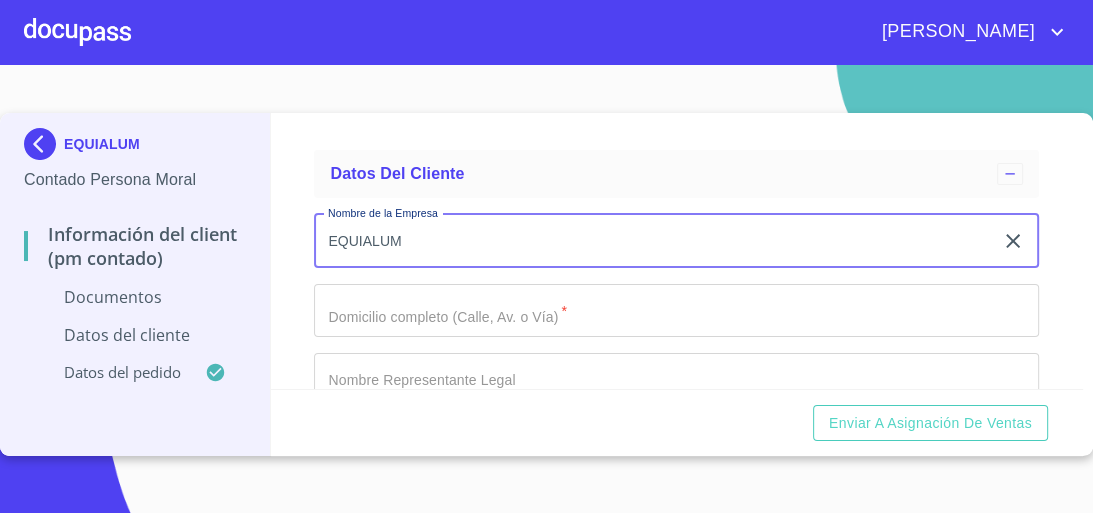 type on "EQUIALUM" 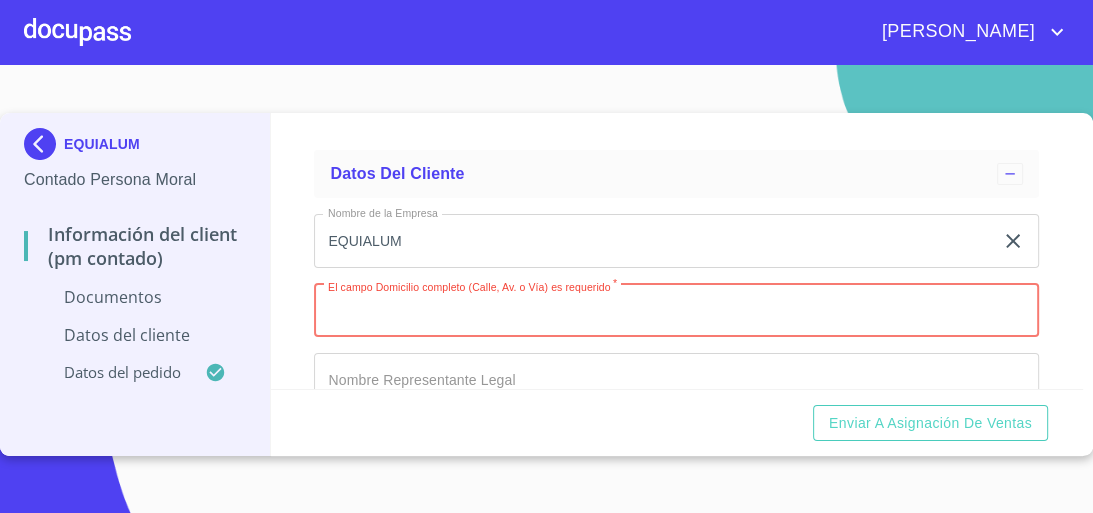 paste on "[PERSON_NAME] [PERSON_NAME]" 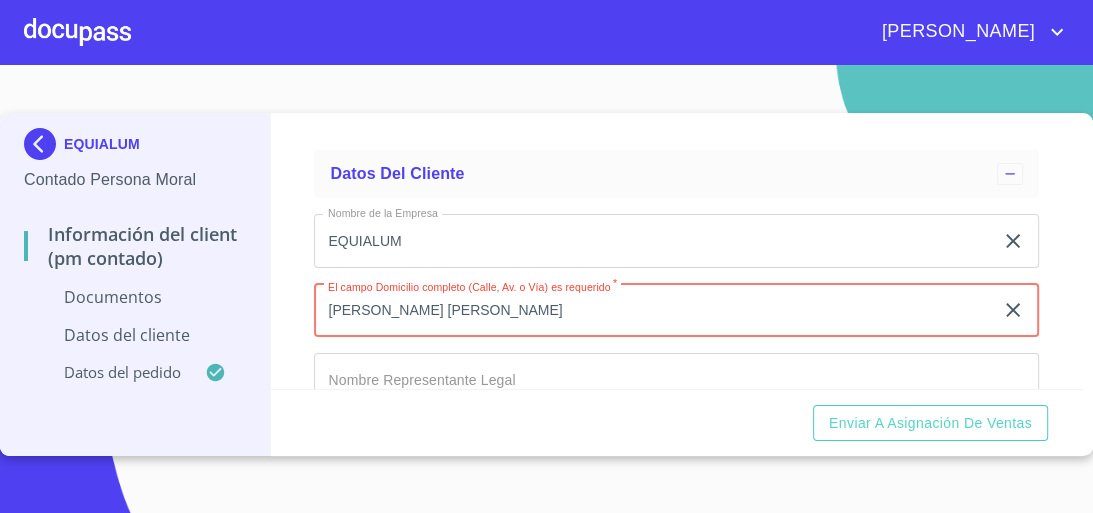 type on "[PERSON_NAME] [PERSON_NAME]" 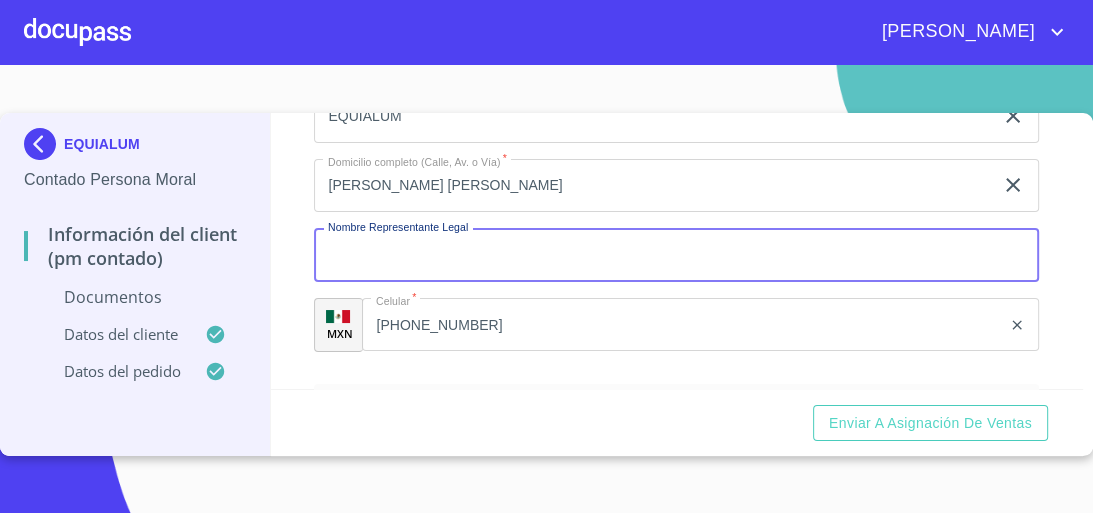 scroll, scrollTop: 4879, scrollLeft: 0, axis: vertical 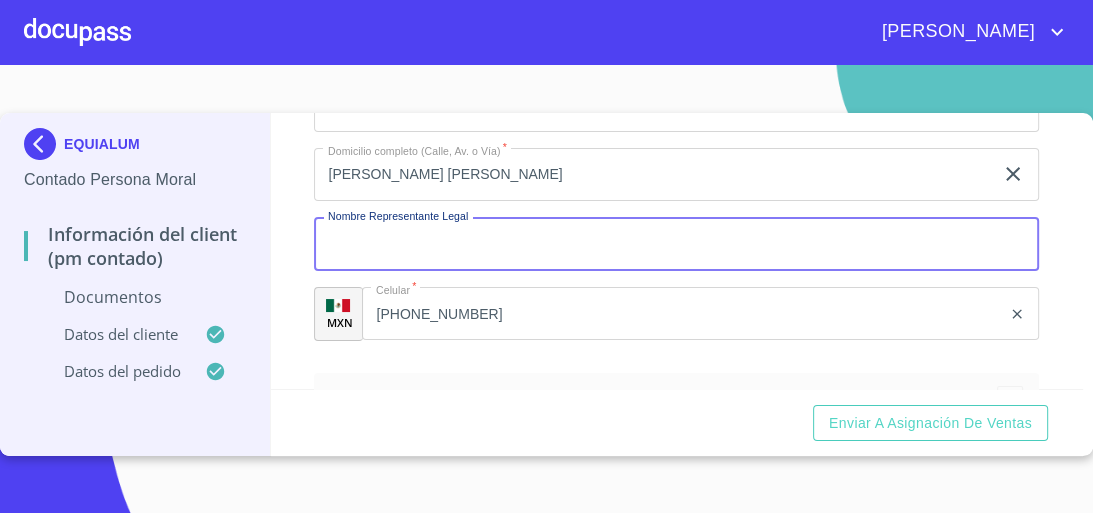 type on "J" 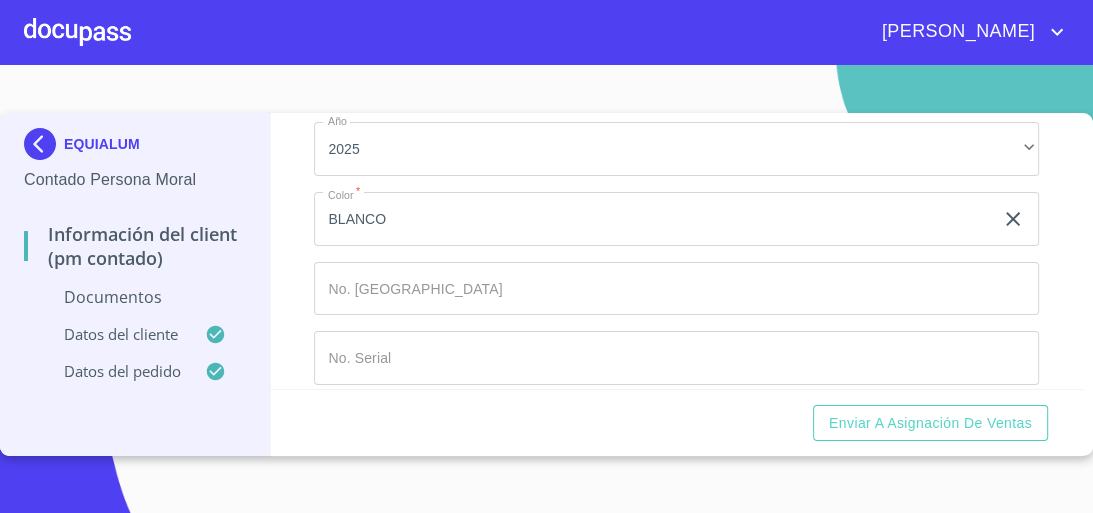 scroll, scrollTop: 5273, scrollLeft: 0, axis: vertical 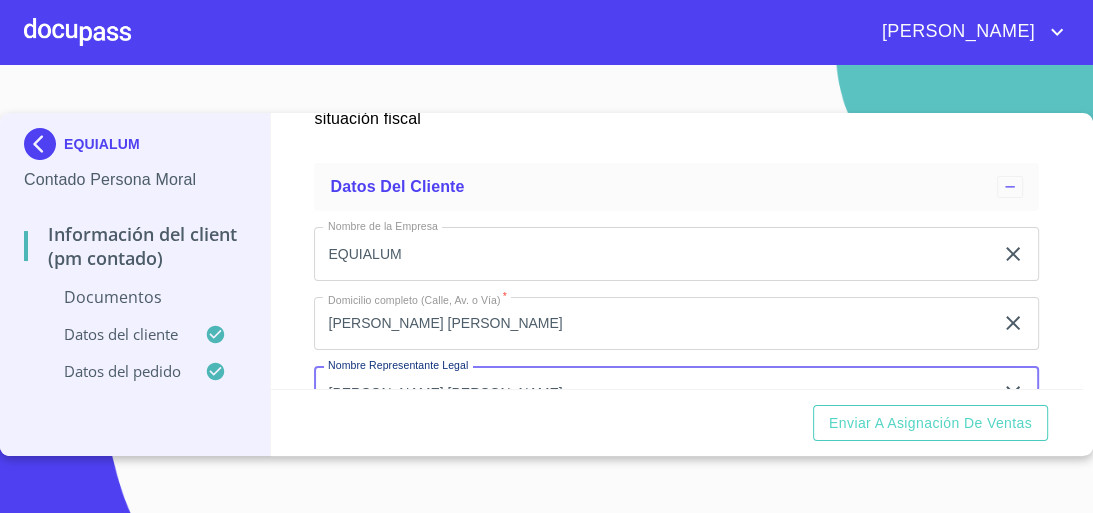type on "[PERSON_NAME] [PERSON_NAME]" 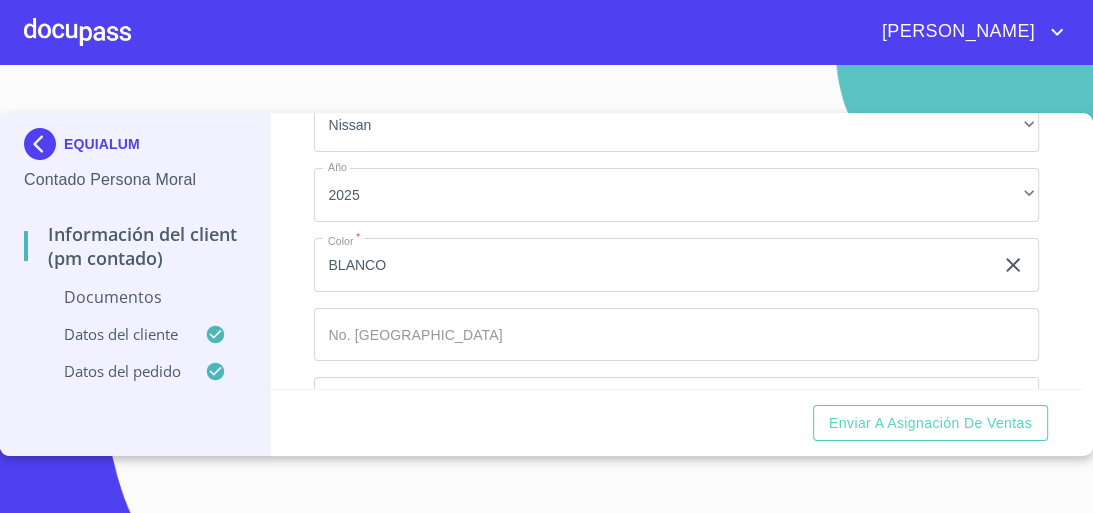 scroll, scrollTop: 5273, scrollLeft: 0, axis: vertical 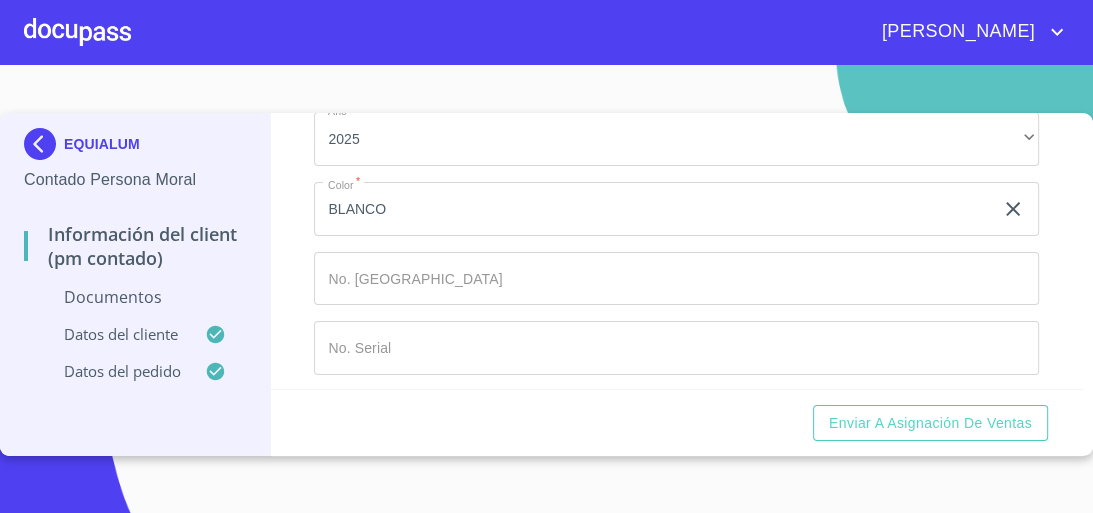 click at bounding box center [77, 32] 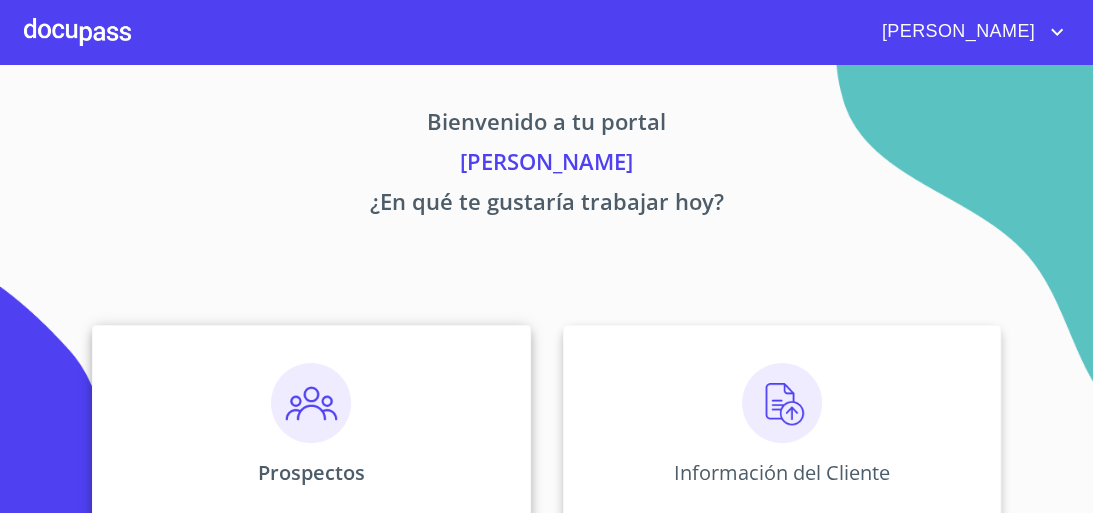 click at bounding box center [311, 403] 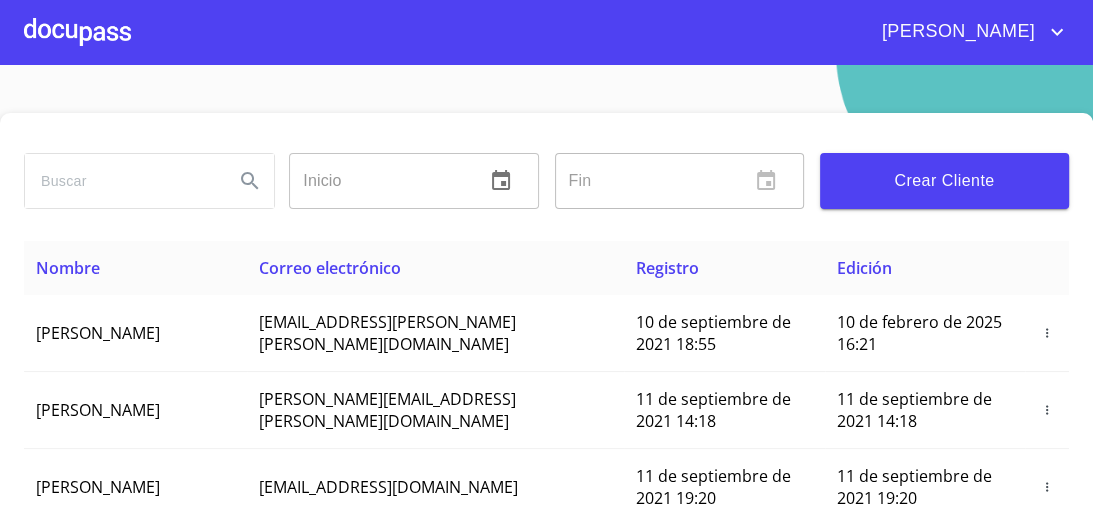 click on "Crear Cliente" at bounding box center [944, 181] 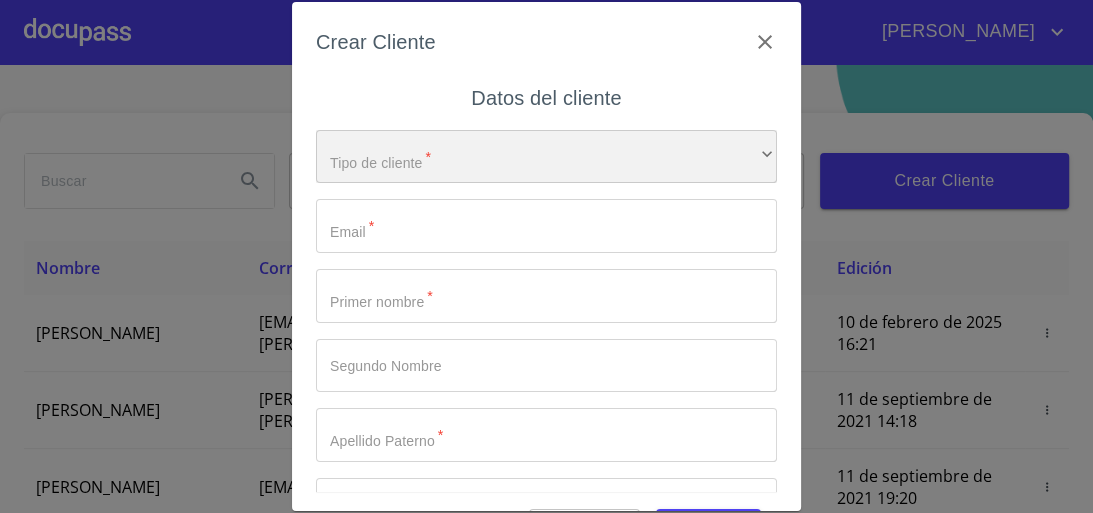 click on "​" at bounding box center (546, 157) 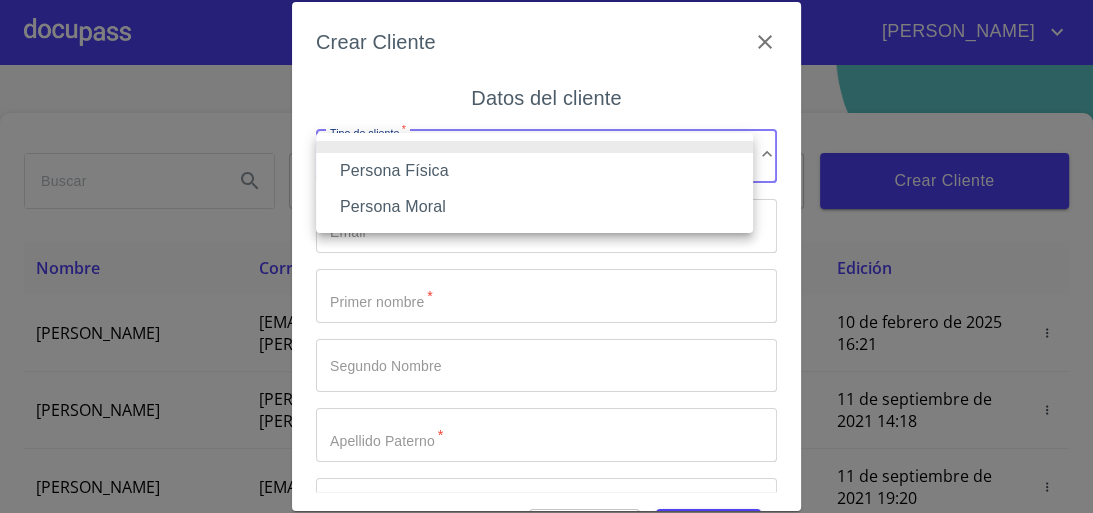 click on "Persona Física" at bounding box center [534, 171] 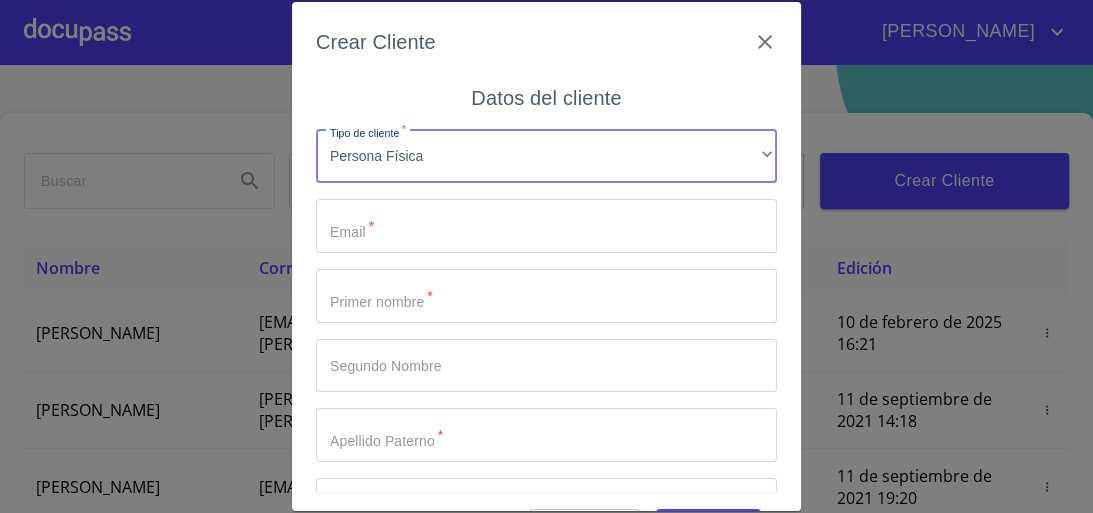 click on "Tipo de cliente   *" at bounding box center [546, 226] 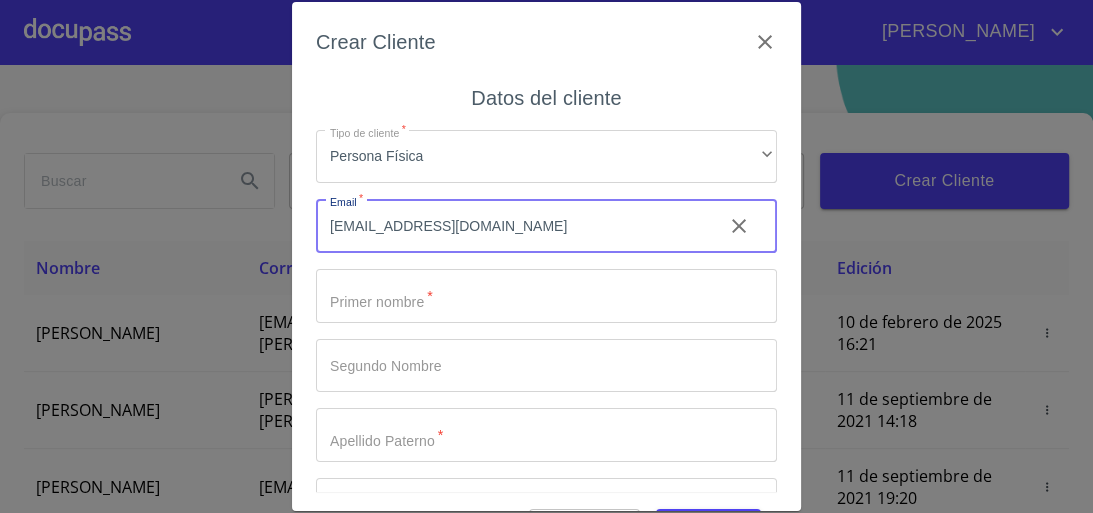 type on "[EMAIL_ADDRESS][DOMAIN_NAME]" 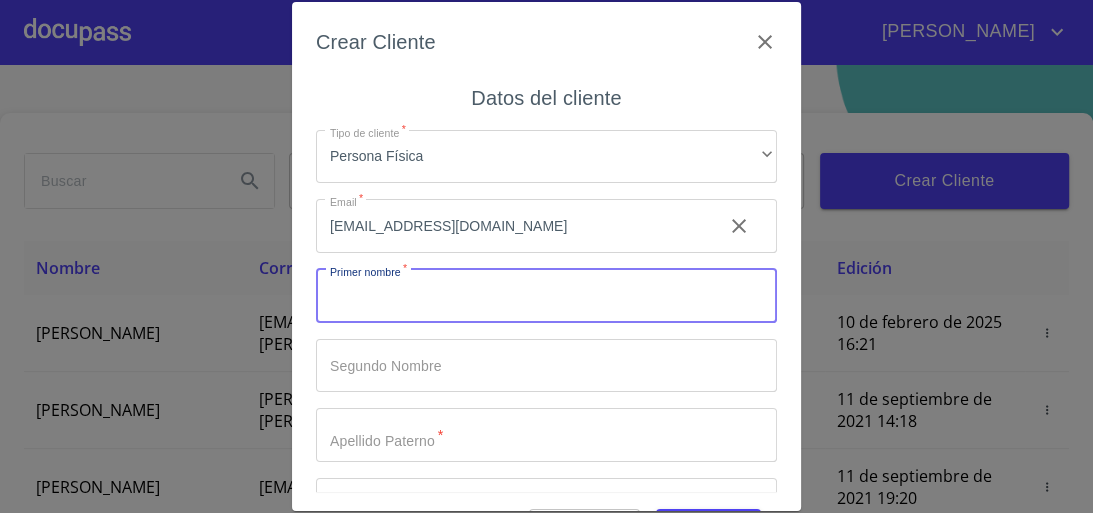 click on "Tipo de cliente   *" at bounding box center [546, 296] 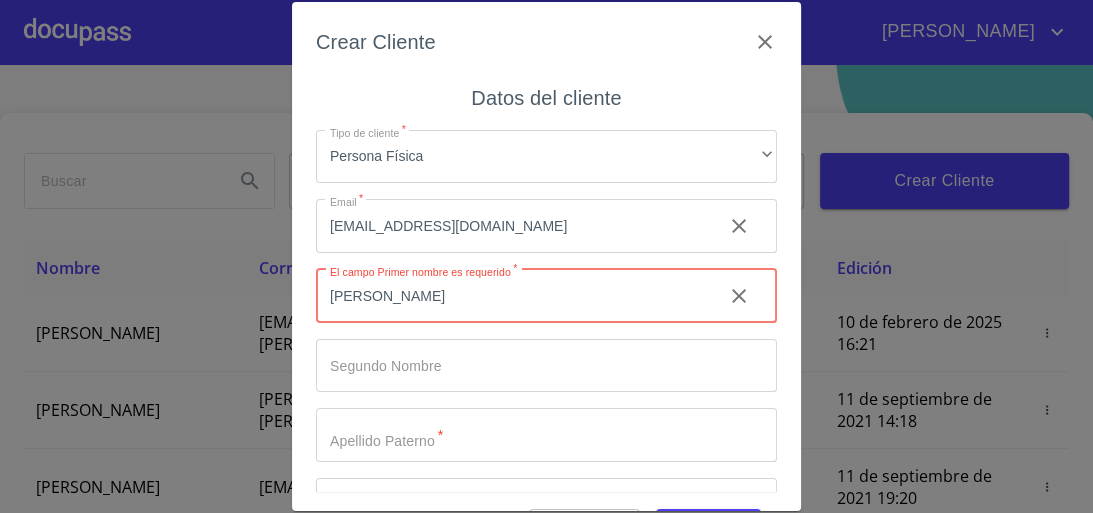 type on "[PERSON_NAME]" 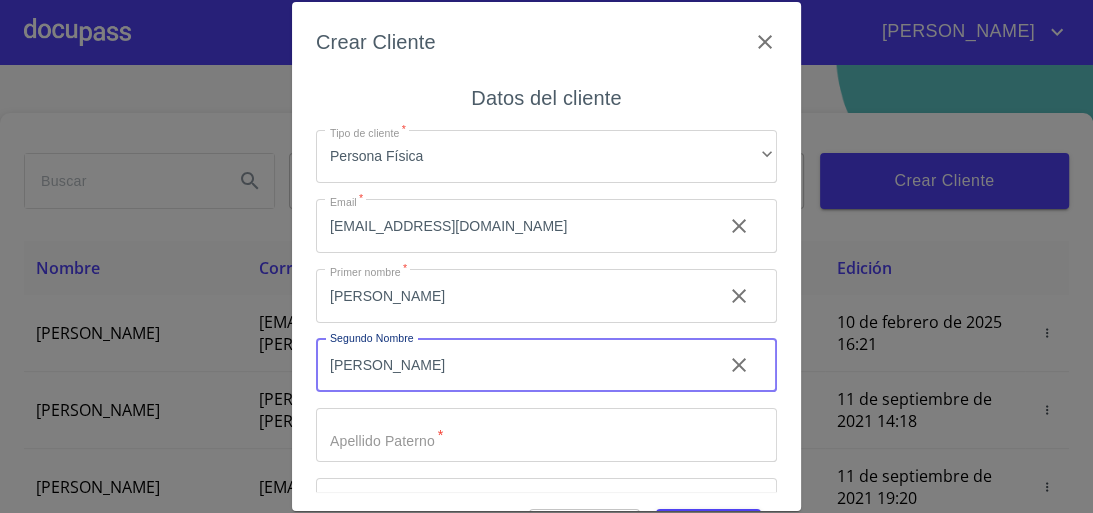 type on "[PERSON_NAME]" 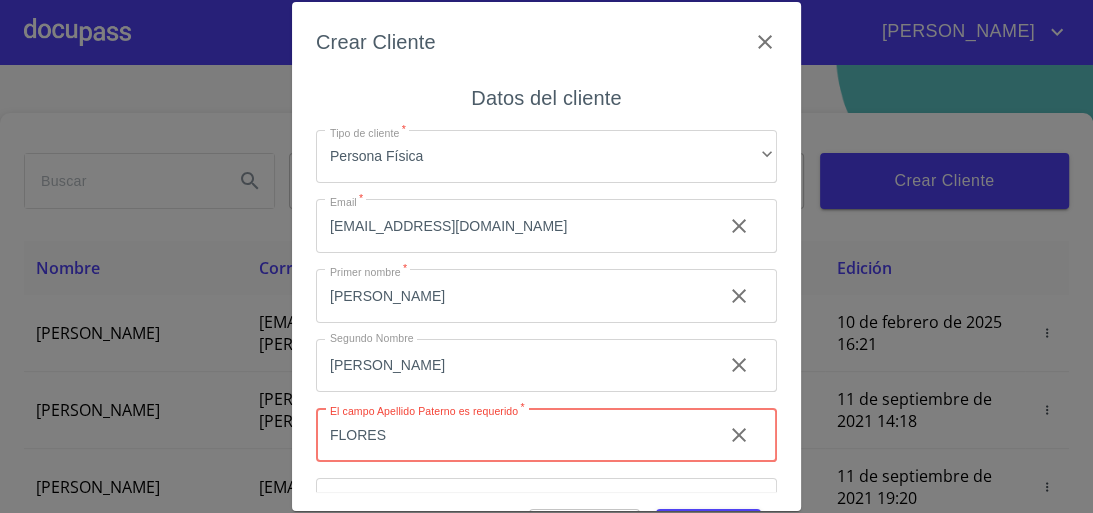 type on "FLORES" 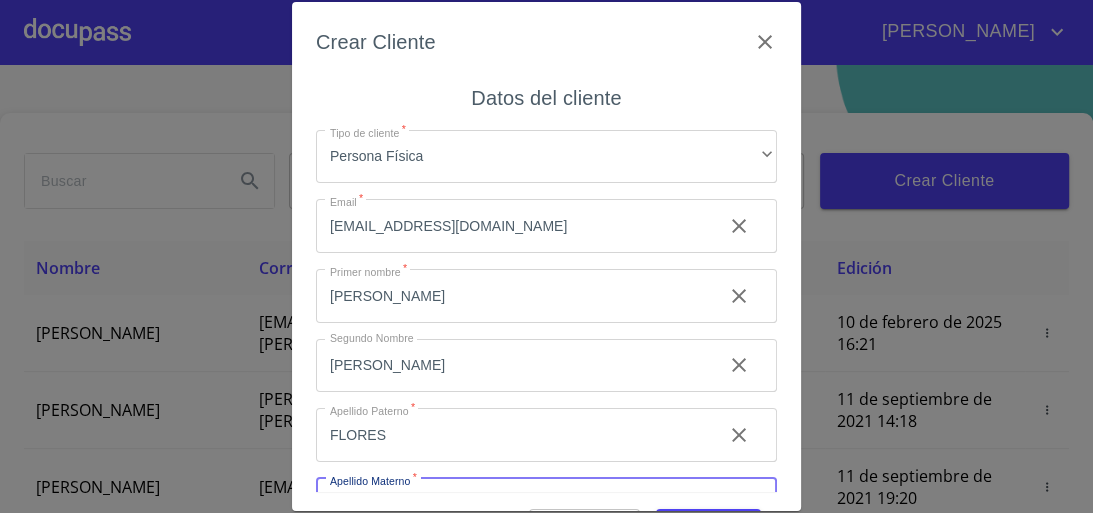 scroll, scrollTop: 39, scrollLeft: 0, axis: vertical 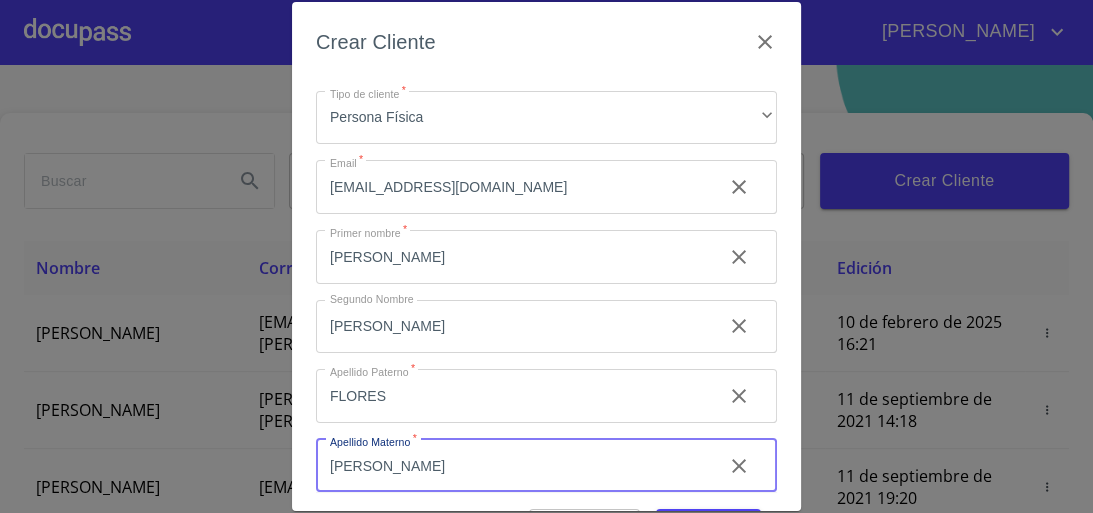 type on "[PERSON_NAME]" 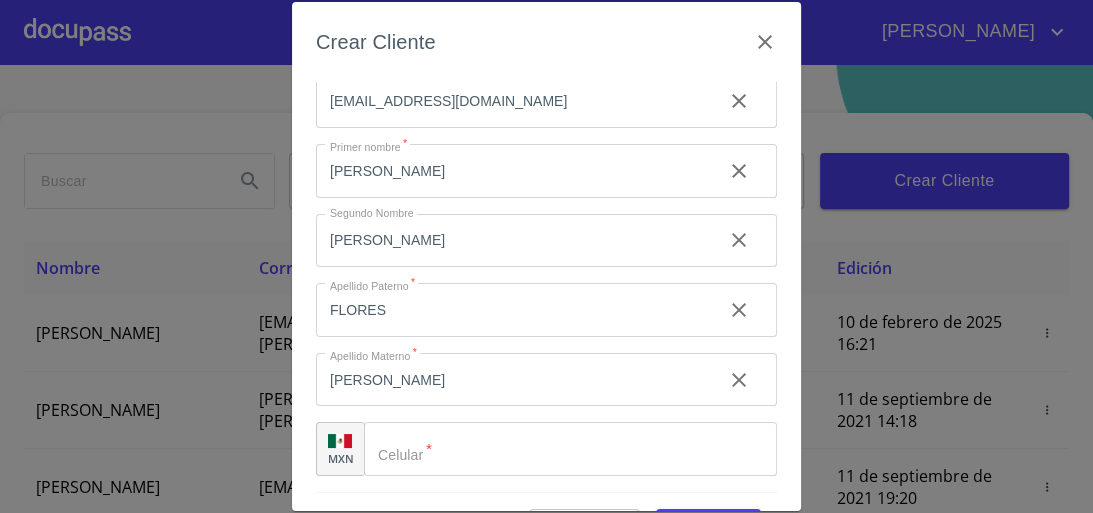 click on "Tipo de cliente   *" 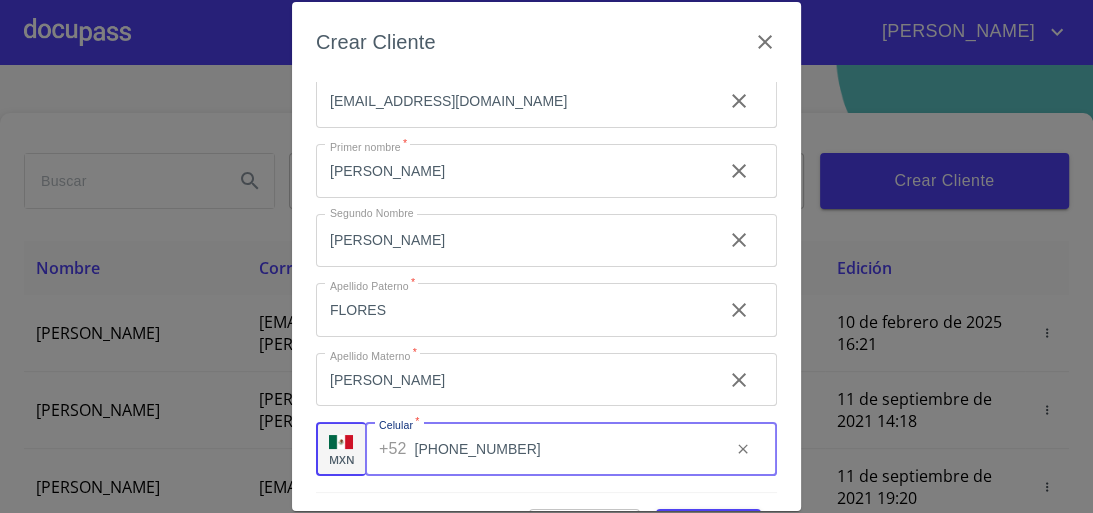 type on "[PHONE_NUMBER]" 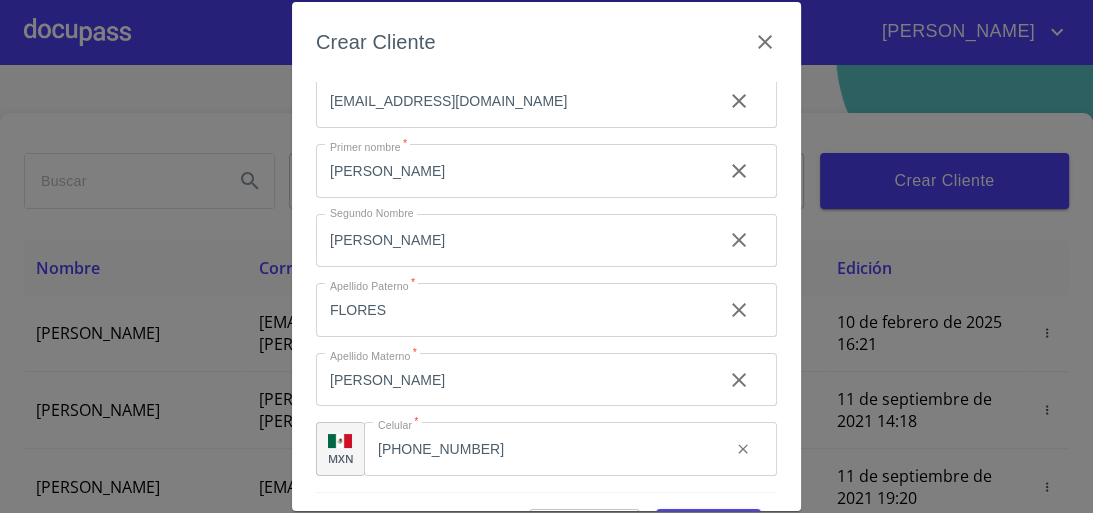 scroll, scrollTop: 57, scrollLeft: 0, axis: vertical 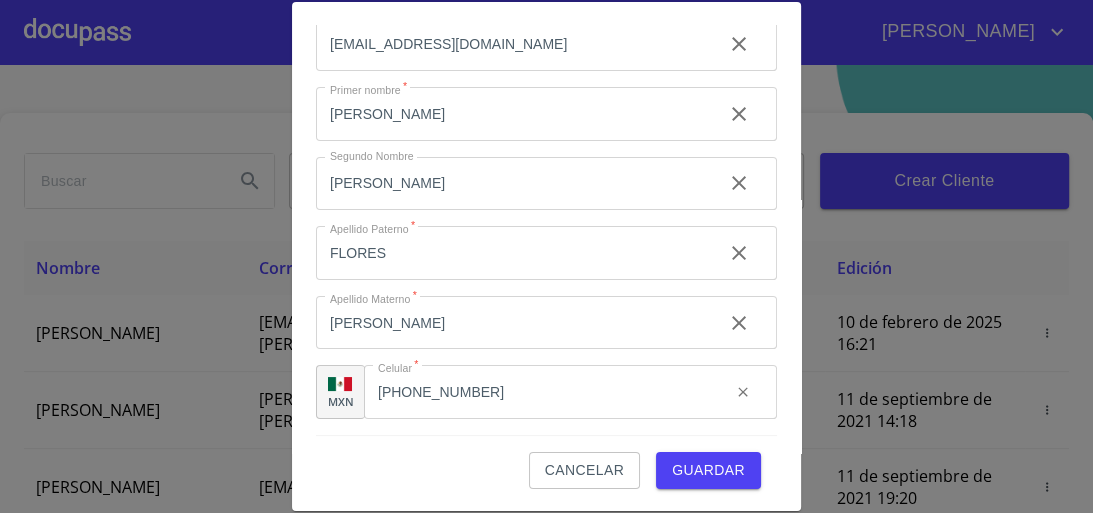 click on "Guardar" at bounding box center (708, 470) 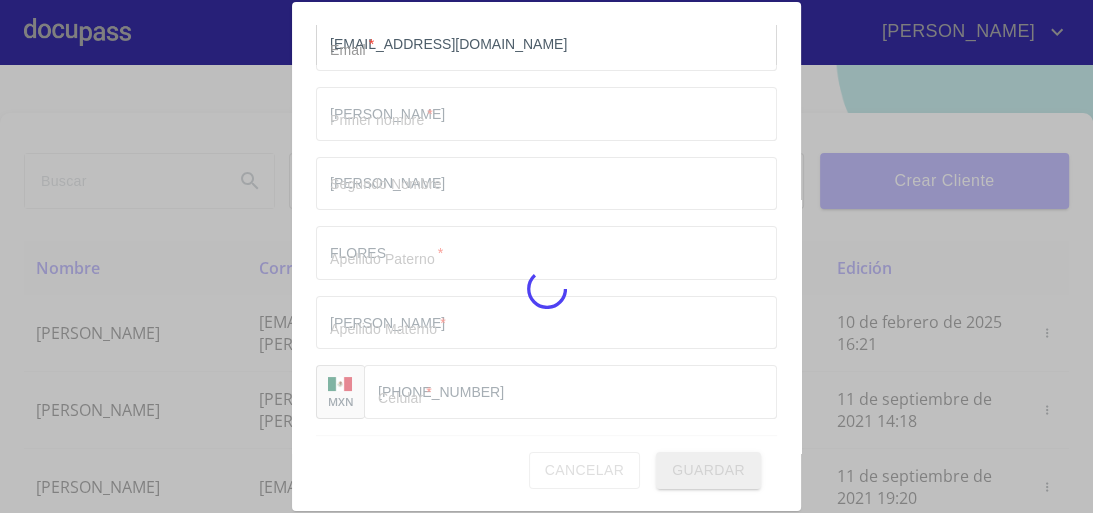 type 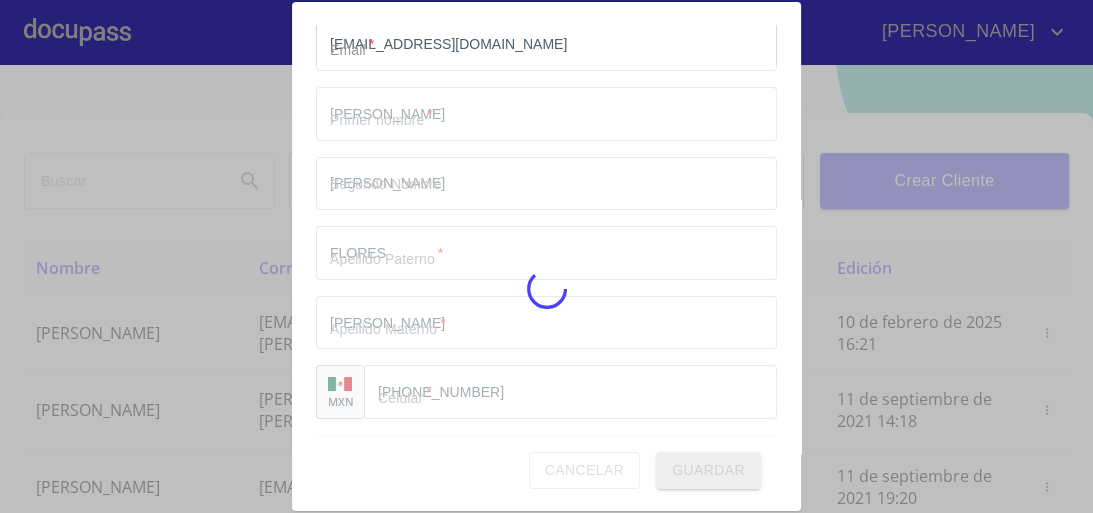 type 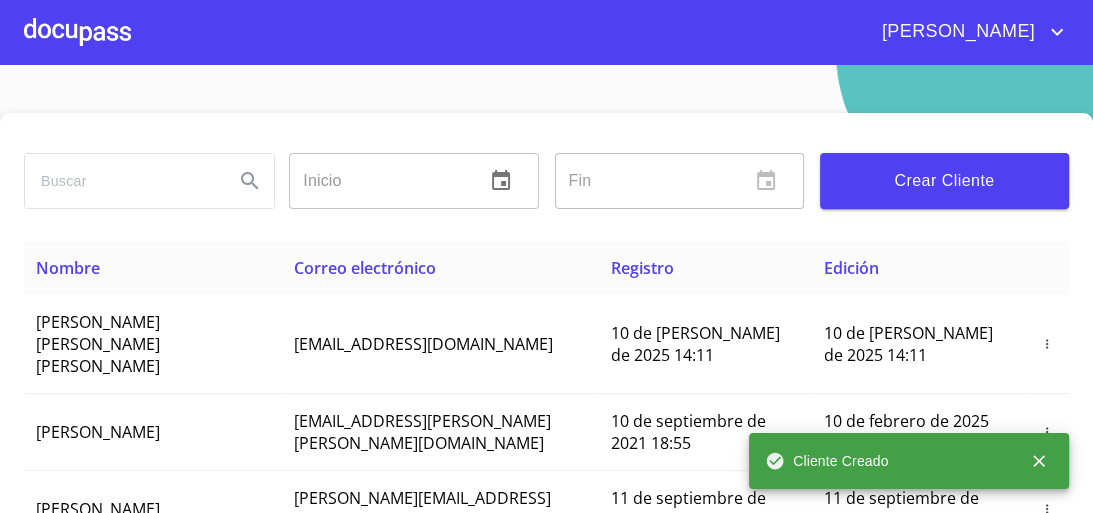 click at bounding box center (77, 32) 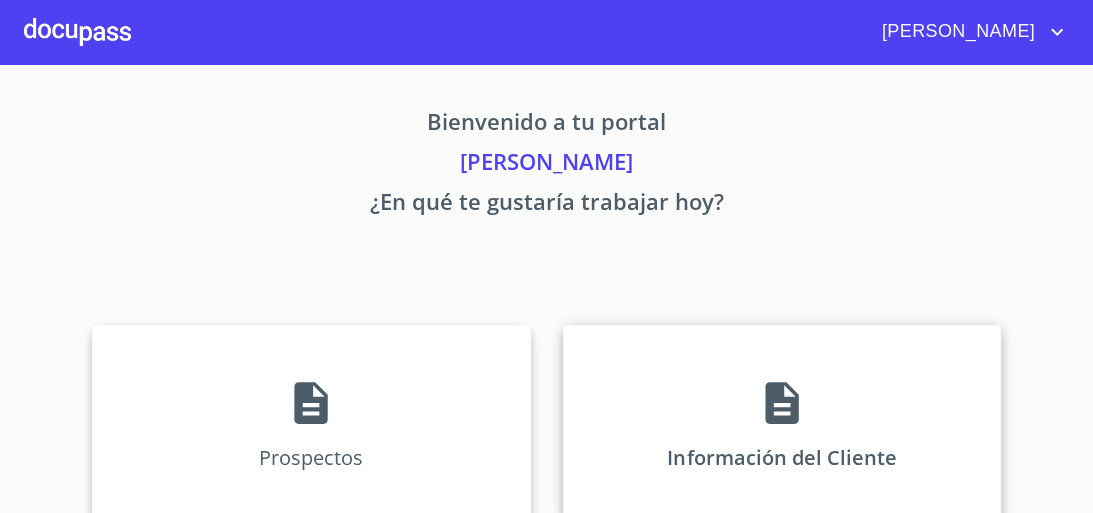 click 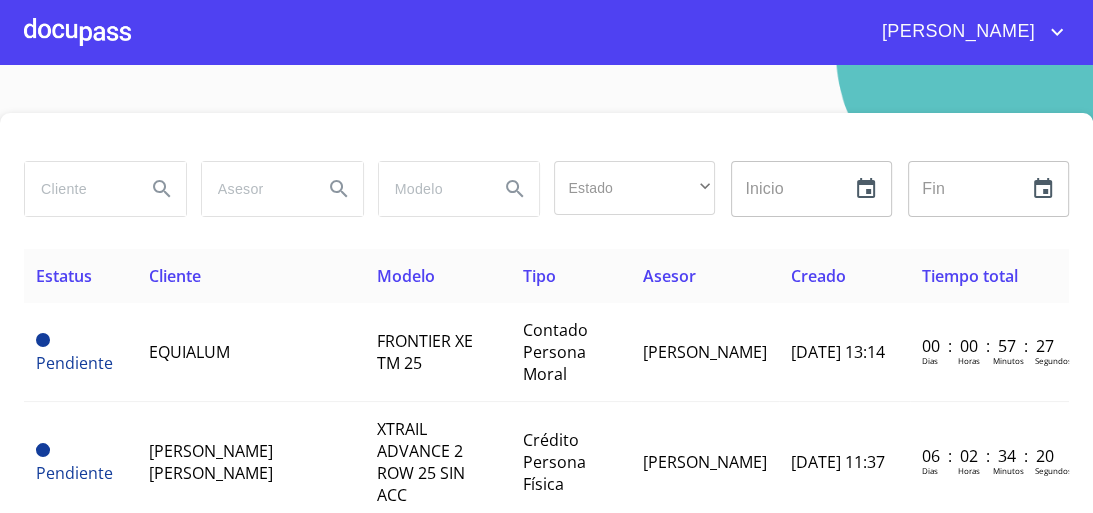 click at bounding box center [77, 32] 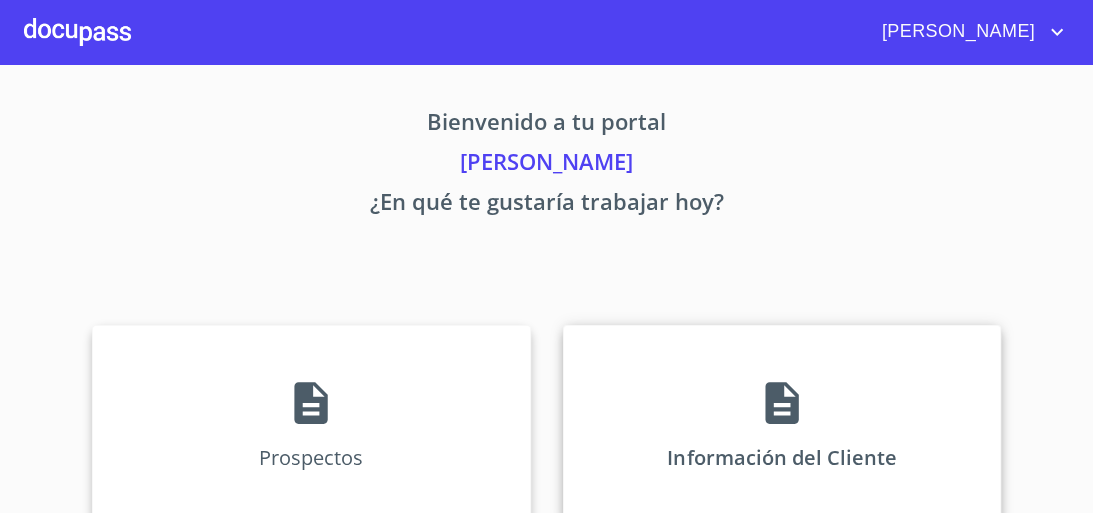 click 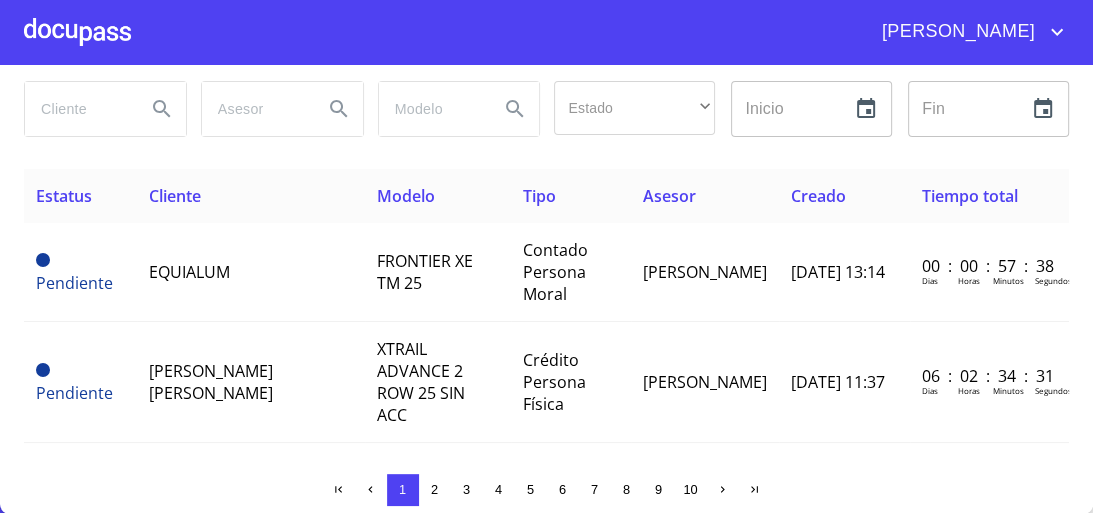 scroll, scrollTop: 0, scrollLeft: 0, axis: both 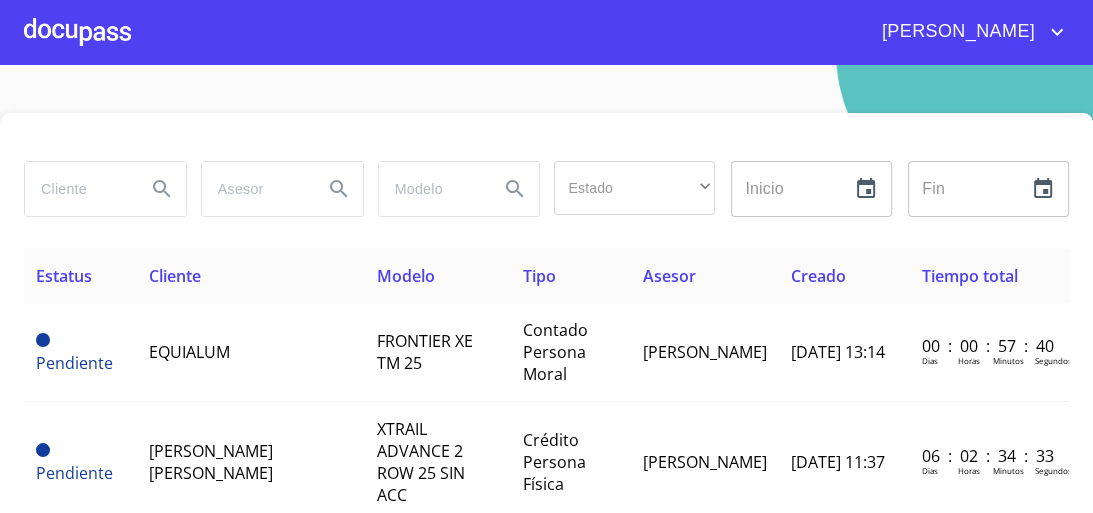 click at bounding box center (77, 189) 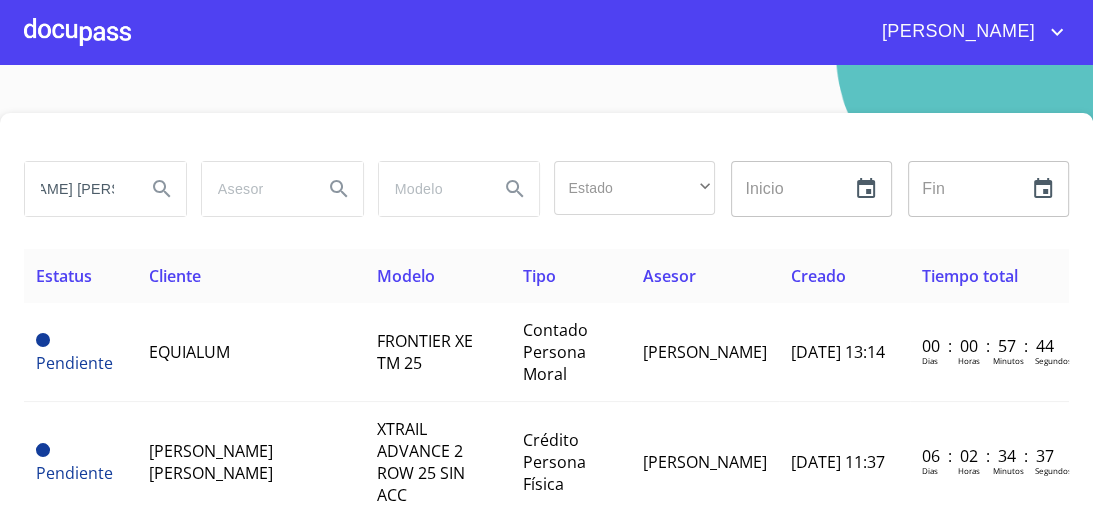 scroll, scrollTop: 0, scrollLeft: 97, axis: horizontal 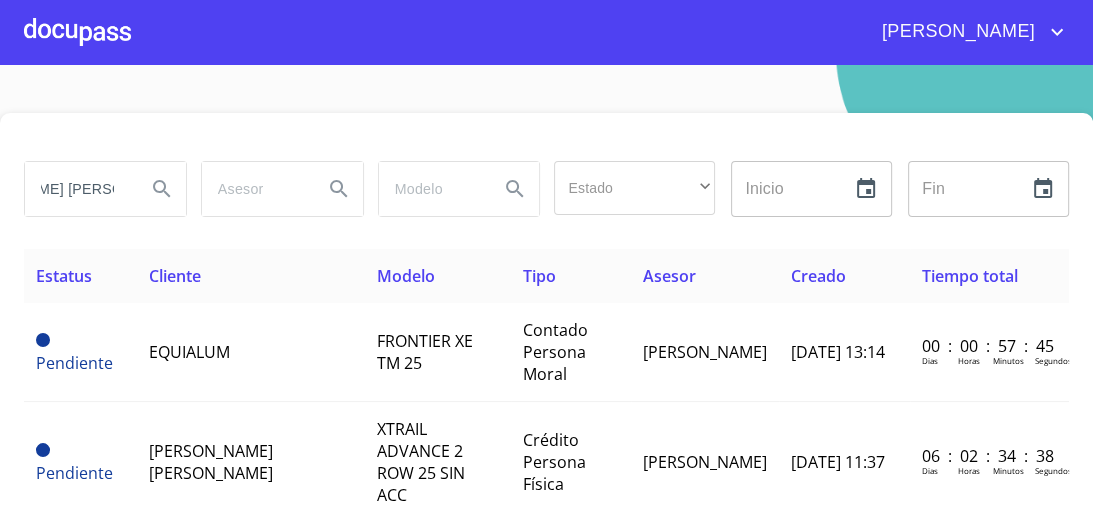 type on "[PERSON_NAME] [PERSON_NAME]" 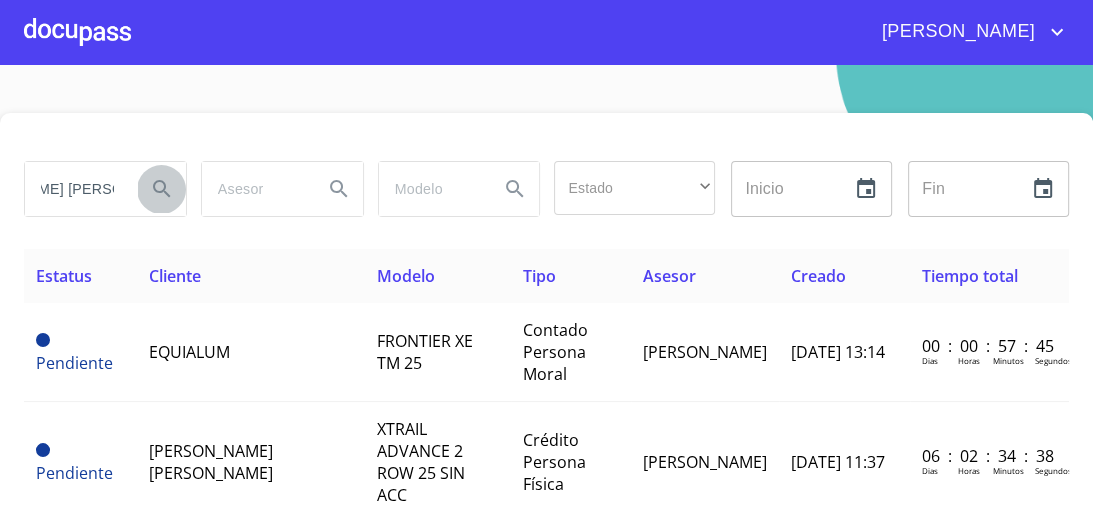 click 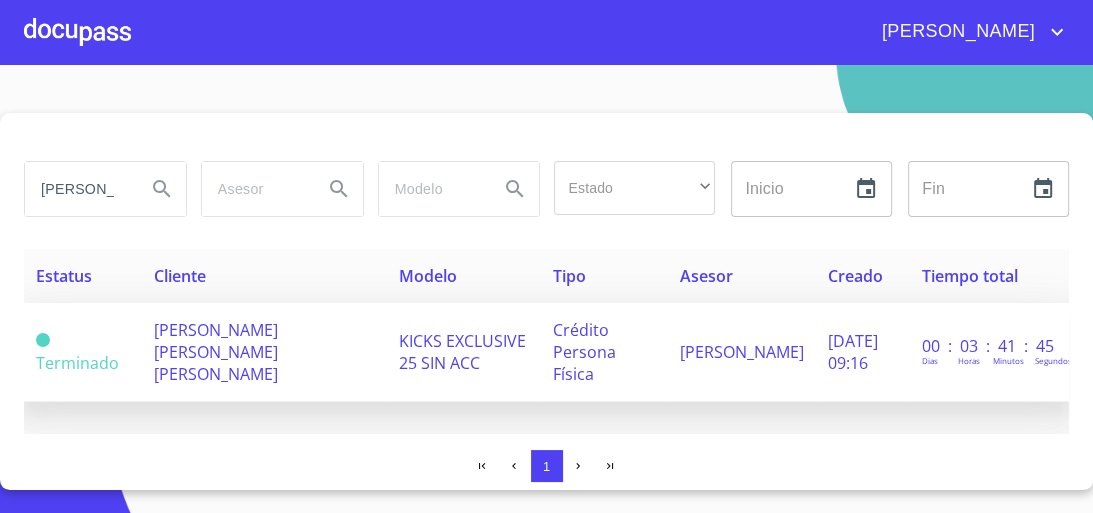 click on "[PERSON_NAME]  [PERSON_NAME]  [PERSON_NAME]" at bounding box center [216, 352] 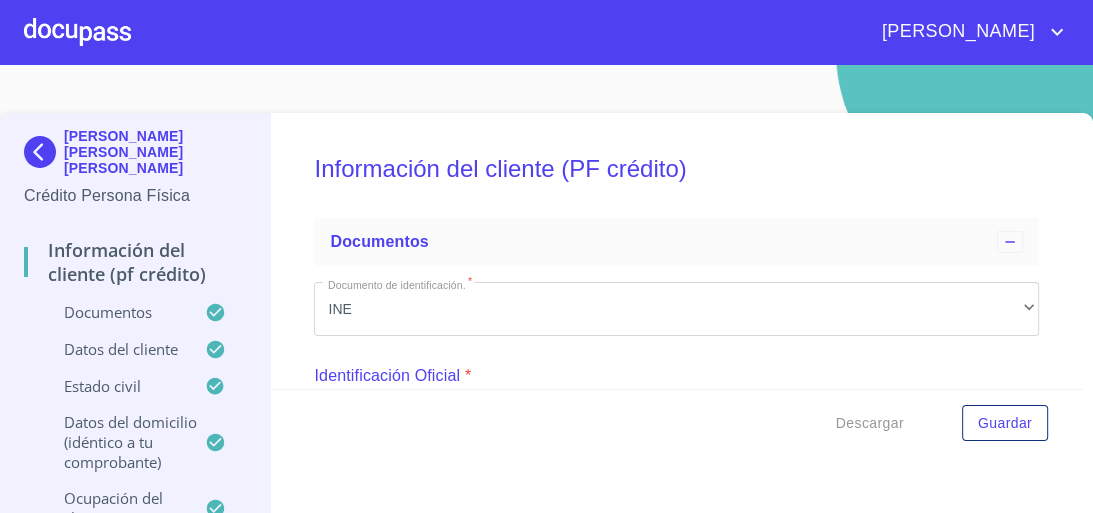 scroll, scrollTop: 0, scrollLeft: 0, axis: both 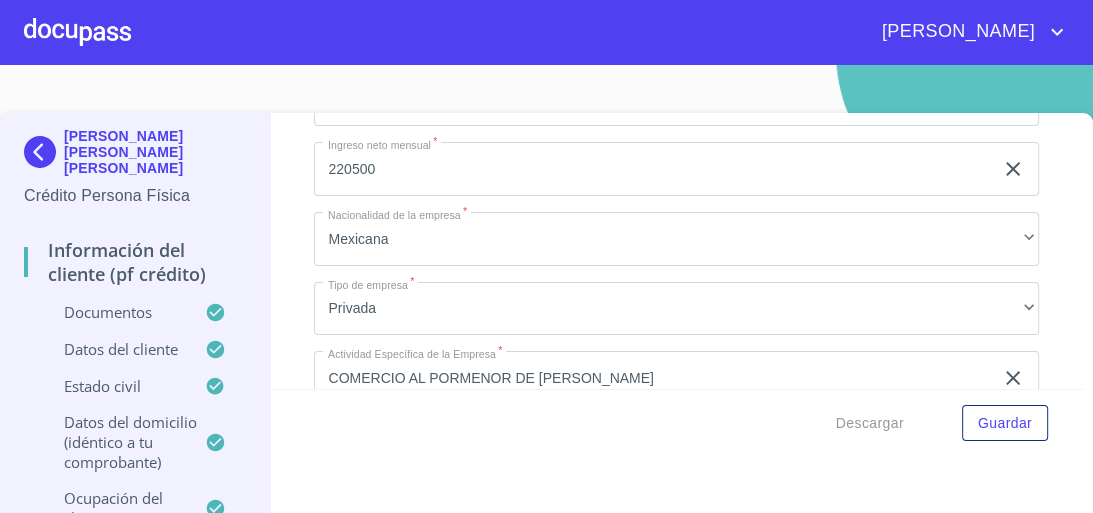 click at bounding box center [77, 32] 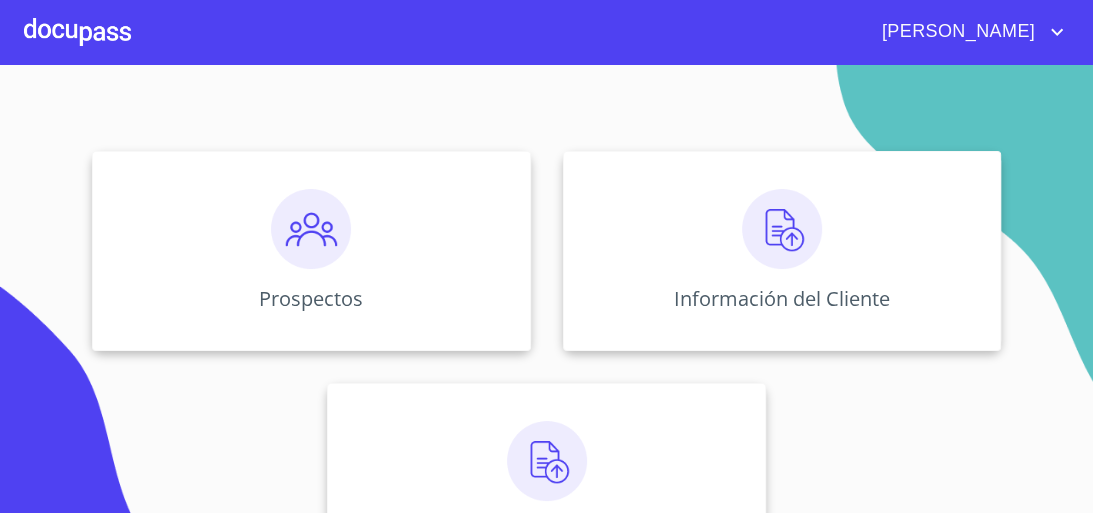 scroll, scrollTop: 259, scrollLeft: 0, axis: vertical 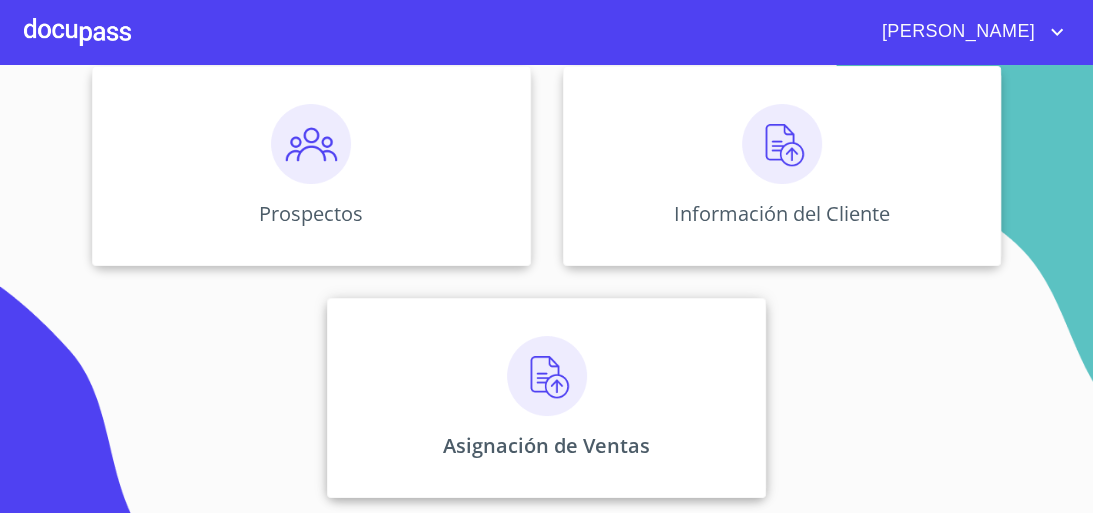 click at bounding box center [547, 376] 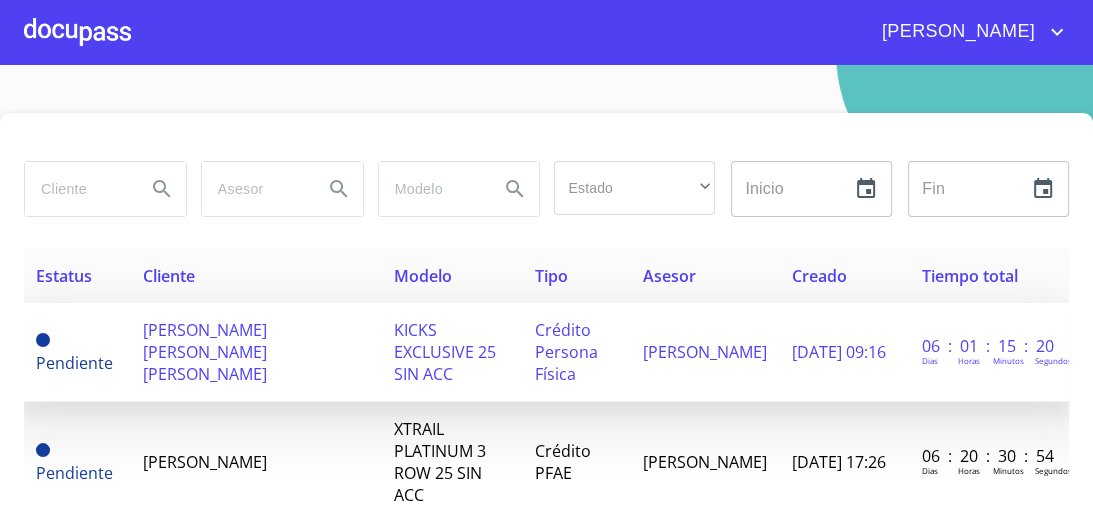 click on "[PERSON_NAME]  [PERSON_NAME]  [PERSON_NAME]" at bounding box center [205, 352] 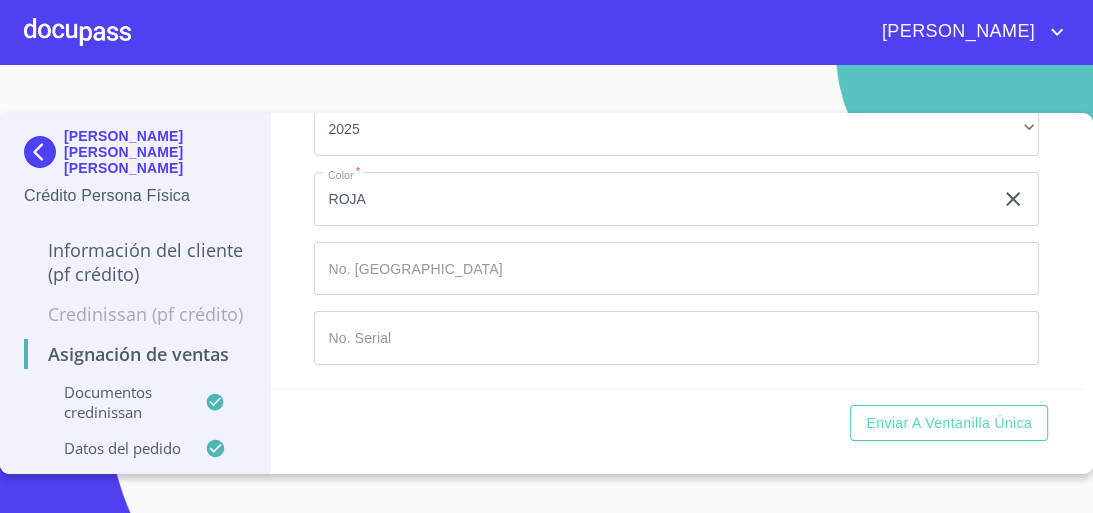 scroll, scrollTop: 1079, scrollLeft: 0, axis: vertical 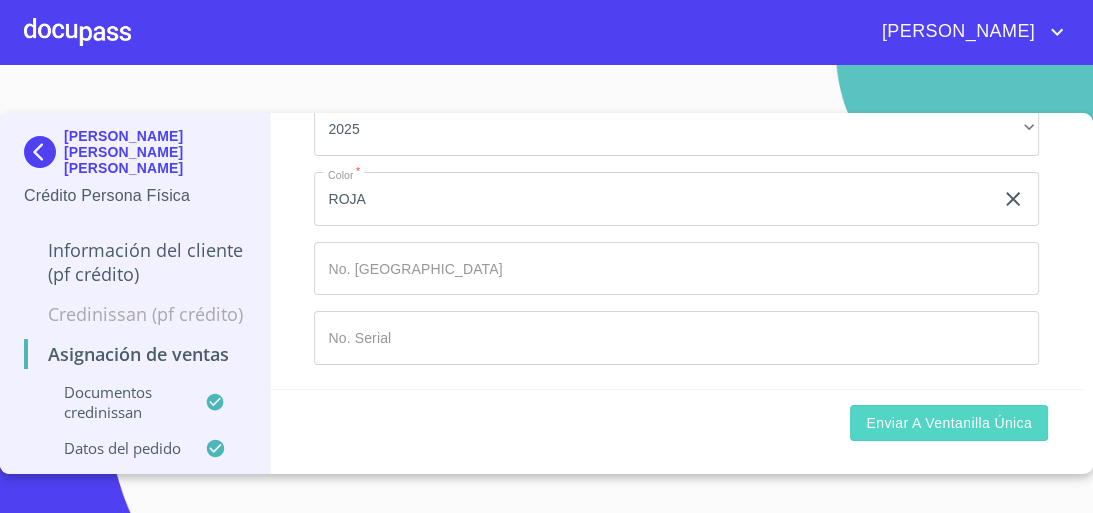 click on "Enviar a Ventanilla única" at bounding box center (949, 423) 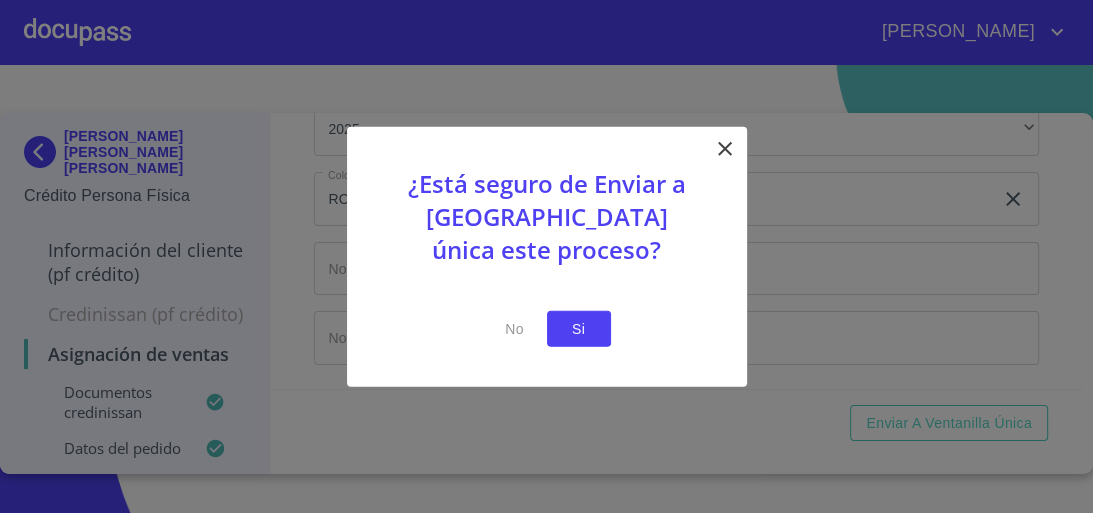click on "Si" at bounding box center (579, 328) 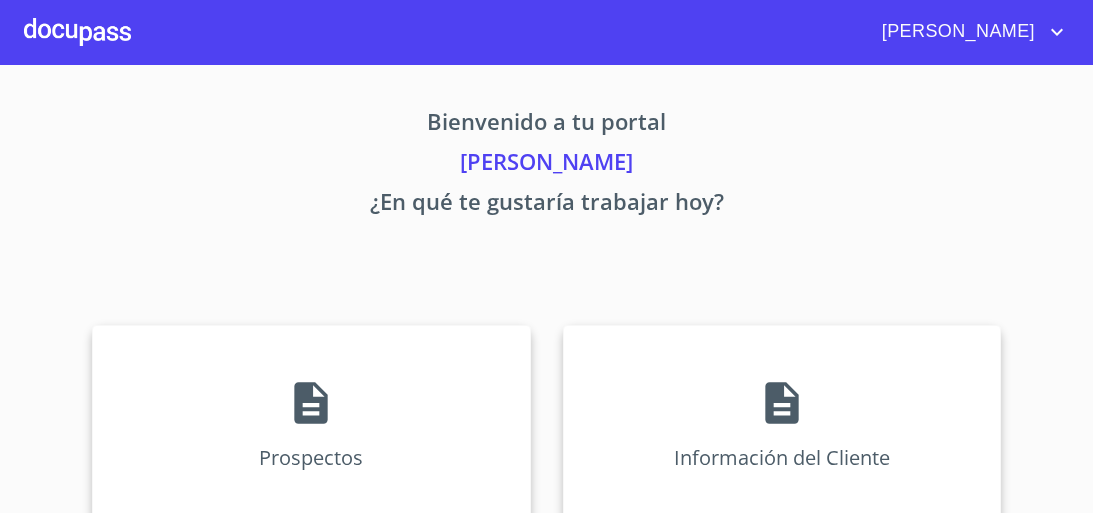 scroll, scrollTop: 0, scrollLeft: 0, axis: both 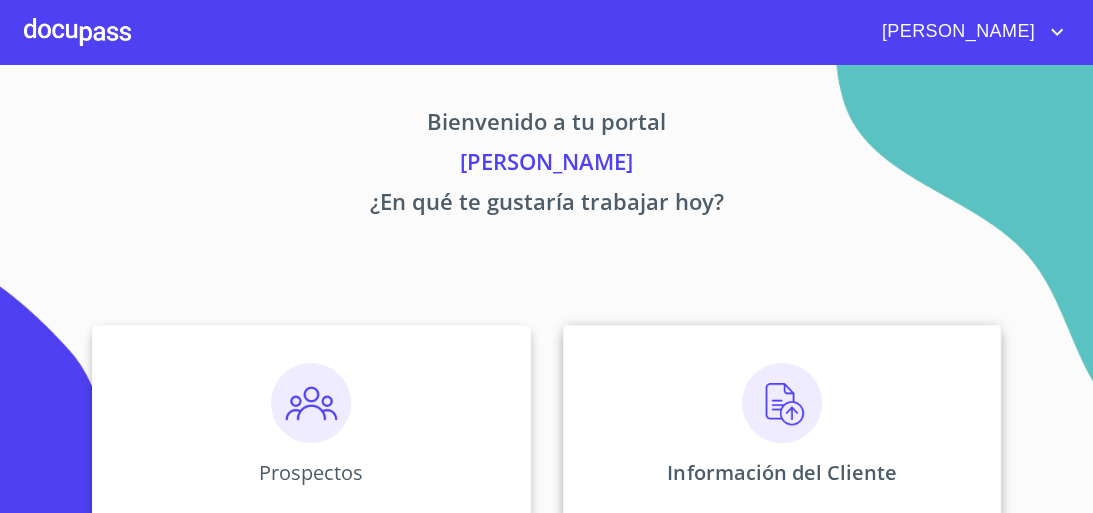 click at bounding box center [782, 403] 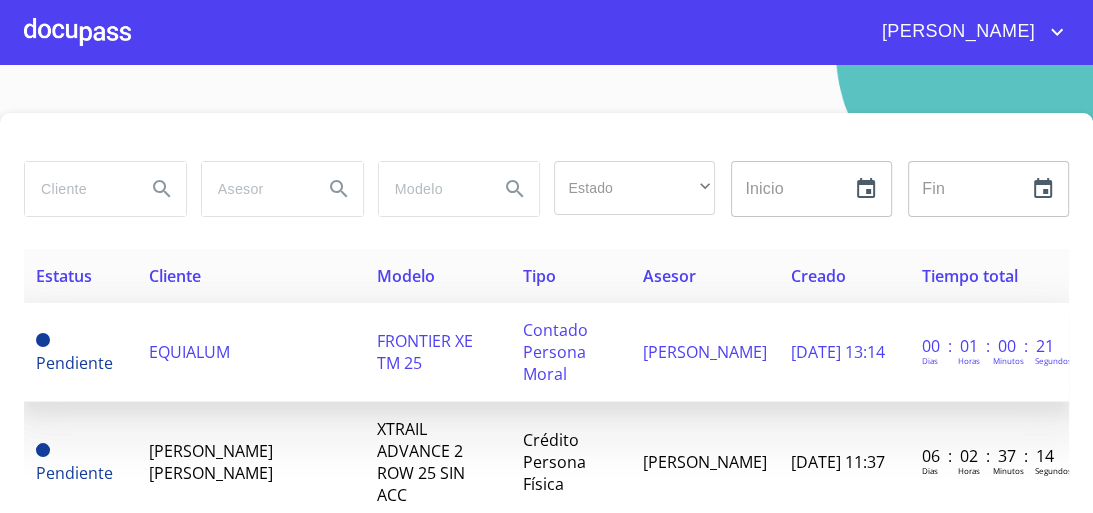 click on "EQUIALUM" at bounding box center [189, 352] 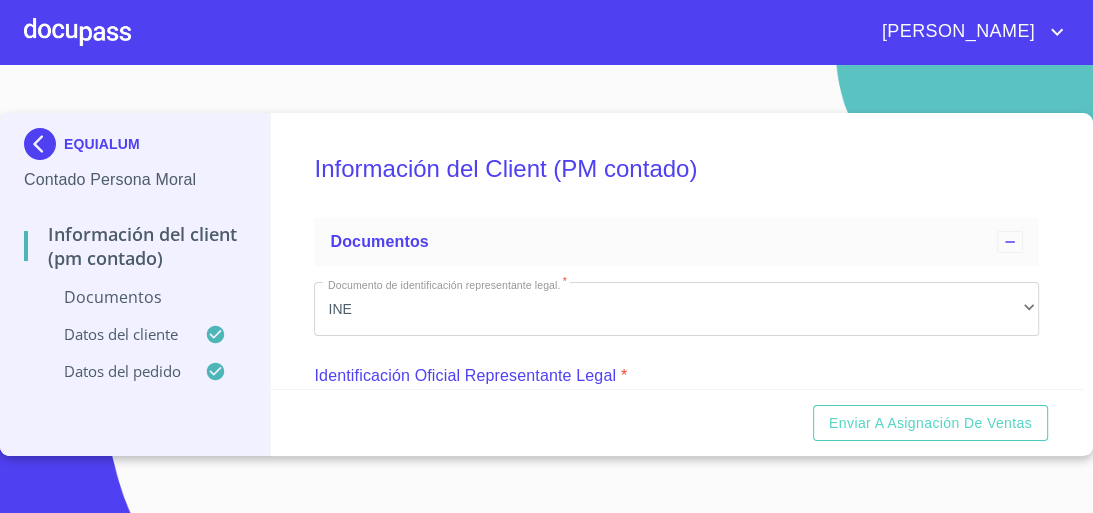 scroll, scrollTop: 0, scrollLeft: 0, axis: both 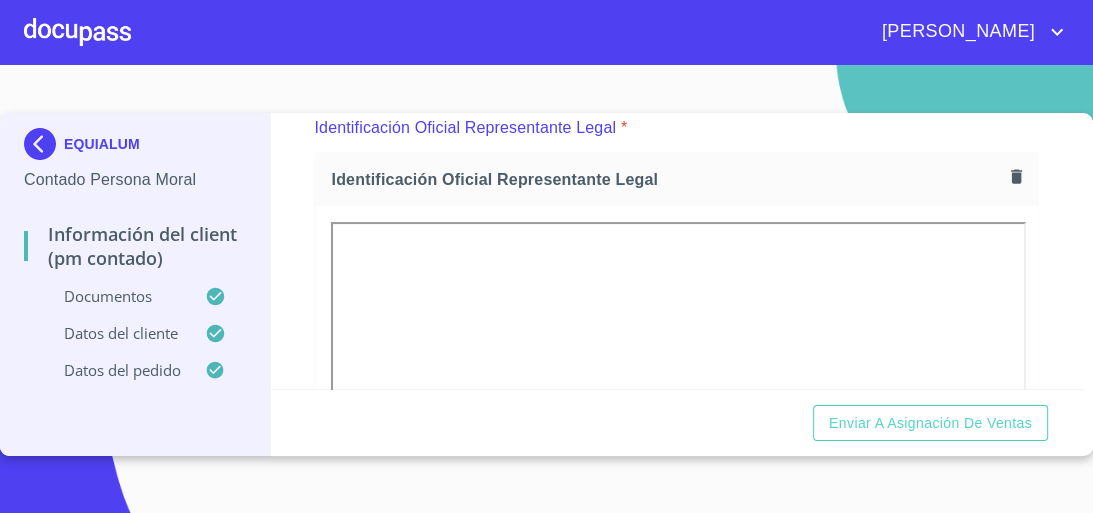 click 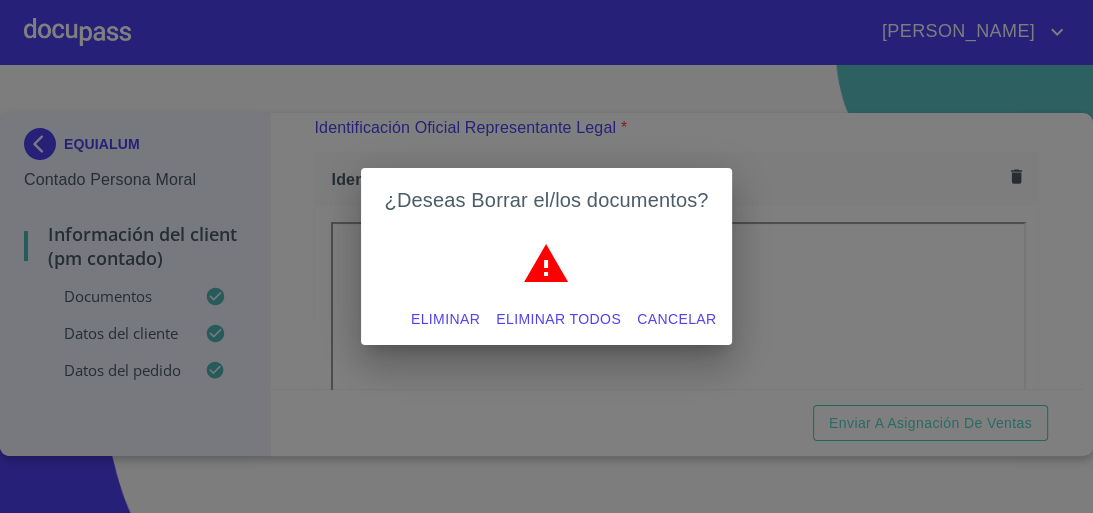 click on "Eliminar" at bounding box center (445, 319) 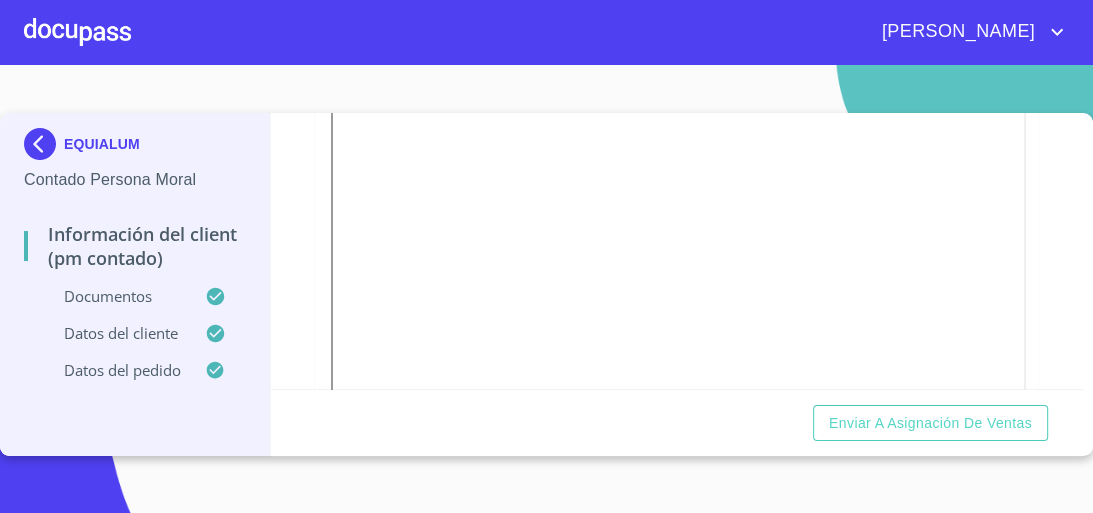 scroll, scrollTop: 525, scrollLeft: 0, axis: vertical 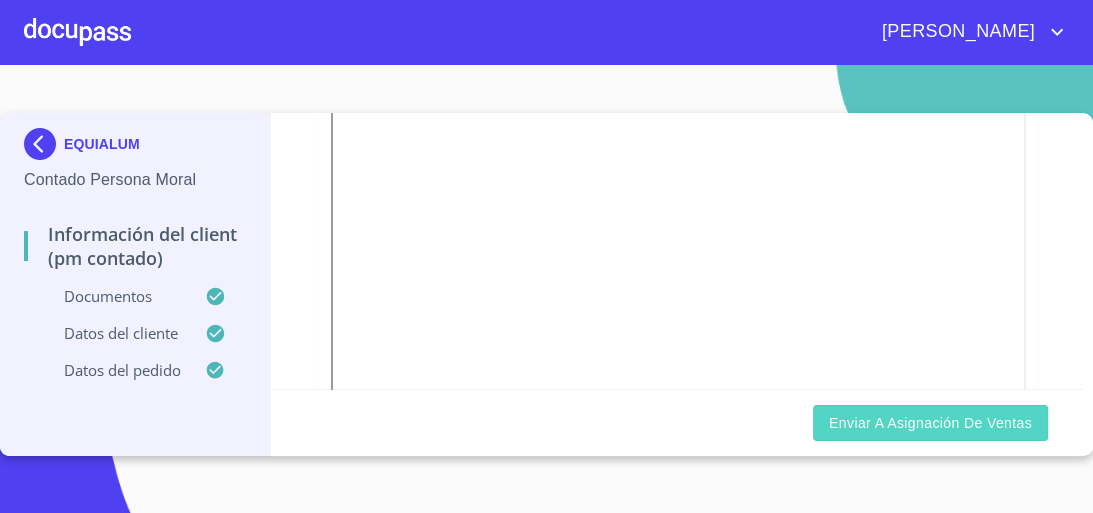 click on "Enviar a Asignación de Ventas" at bounding box center [930, 423] 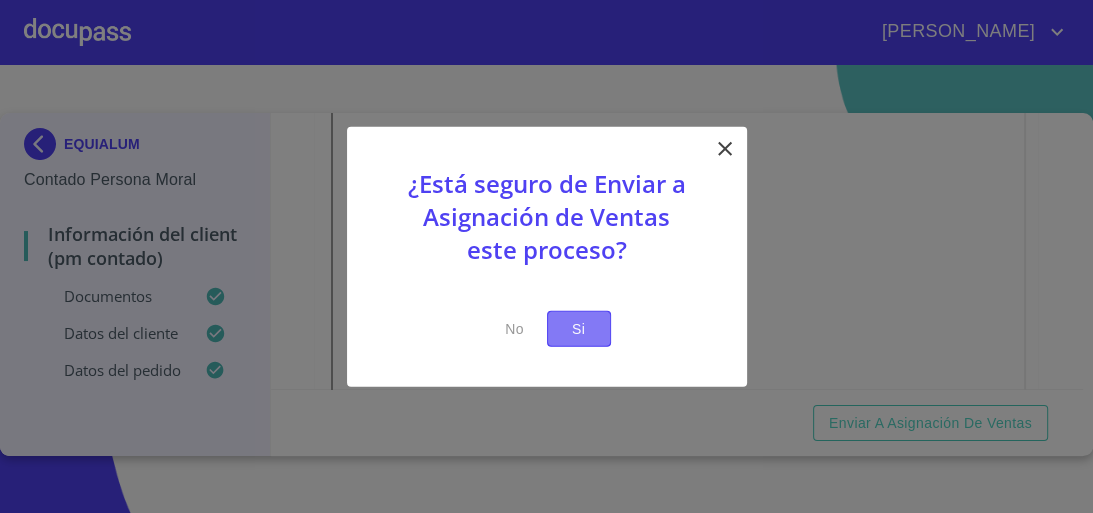 click on "Si" at bounding box center (579, 328) 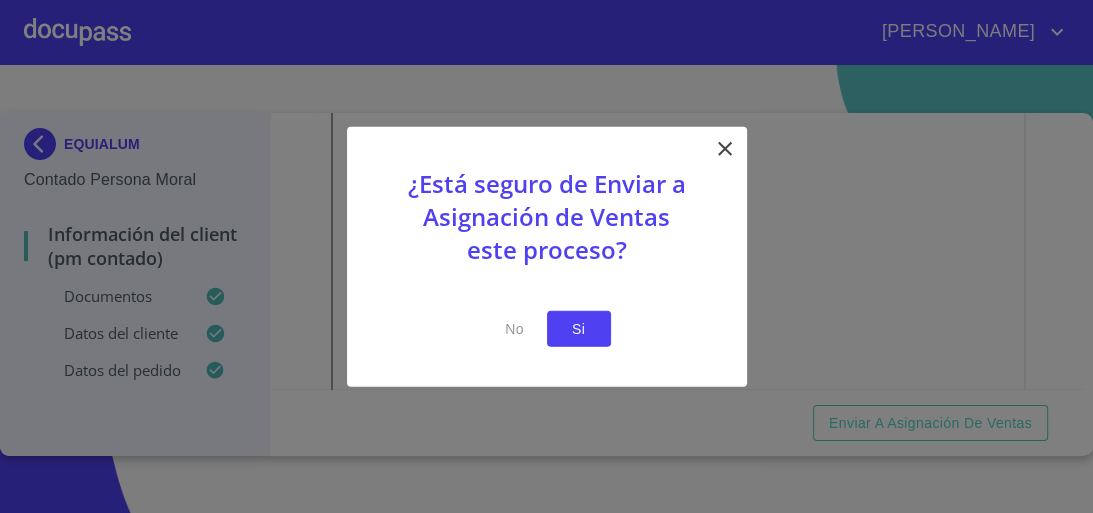 click on "Si" at bounding box center (579, 328) 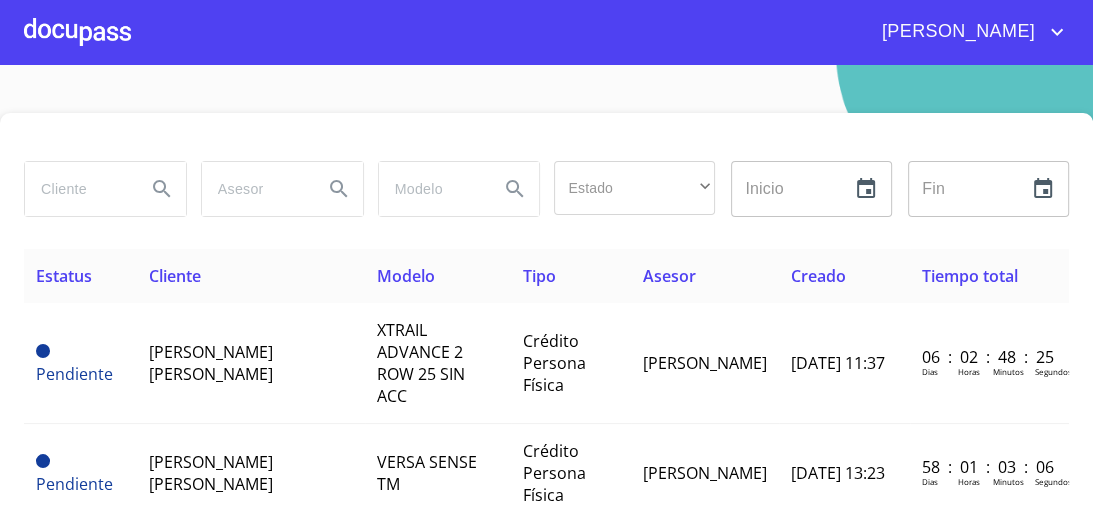 click on "Tipo" at bounding box center [571, 276] 